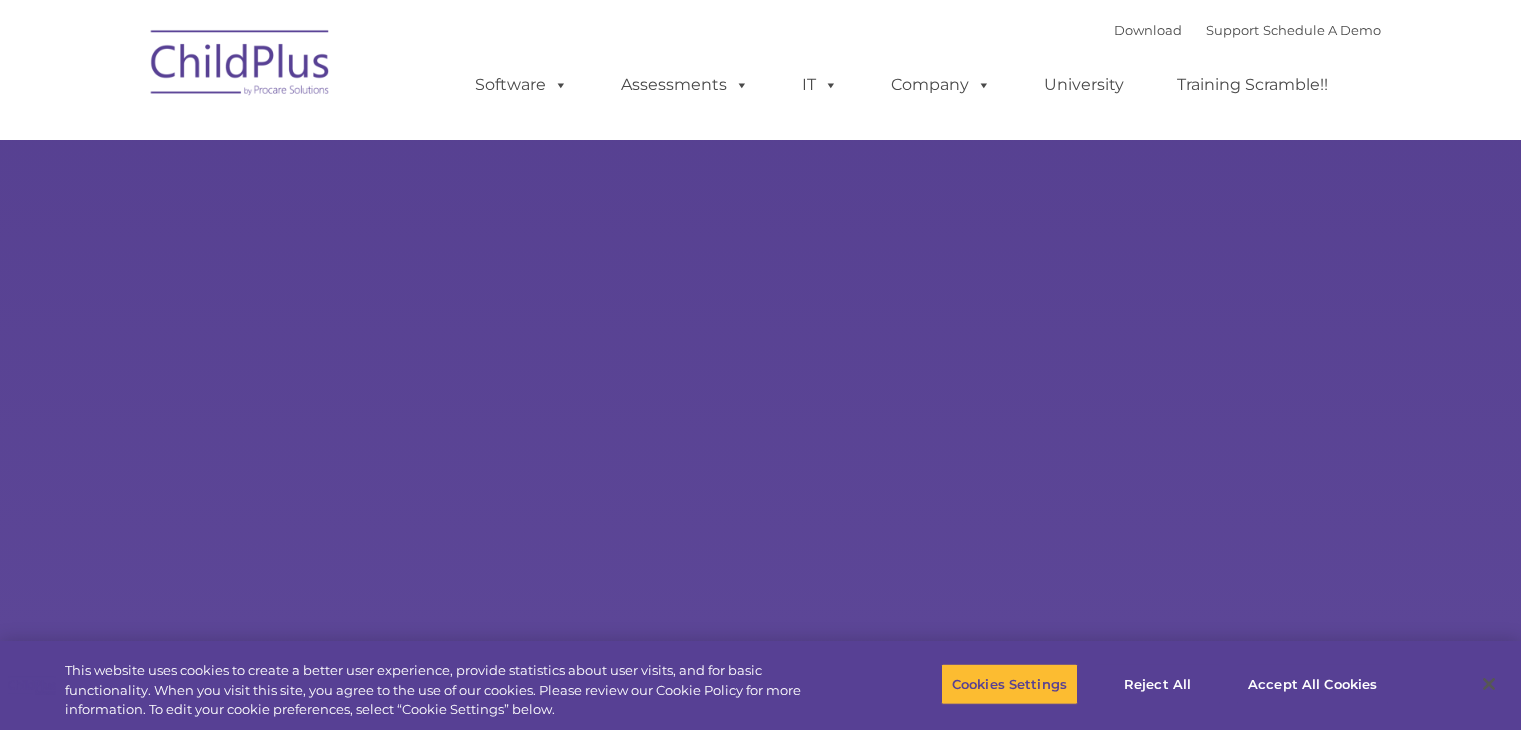 scroll, scrollTop: 0, scrollLeft: 0, axis: both 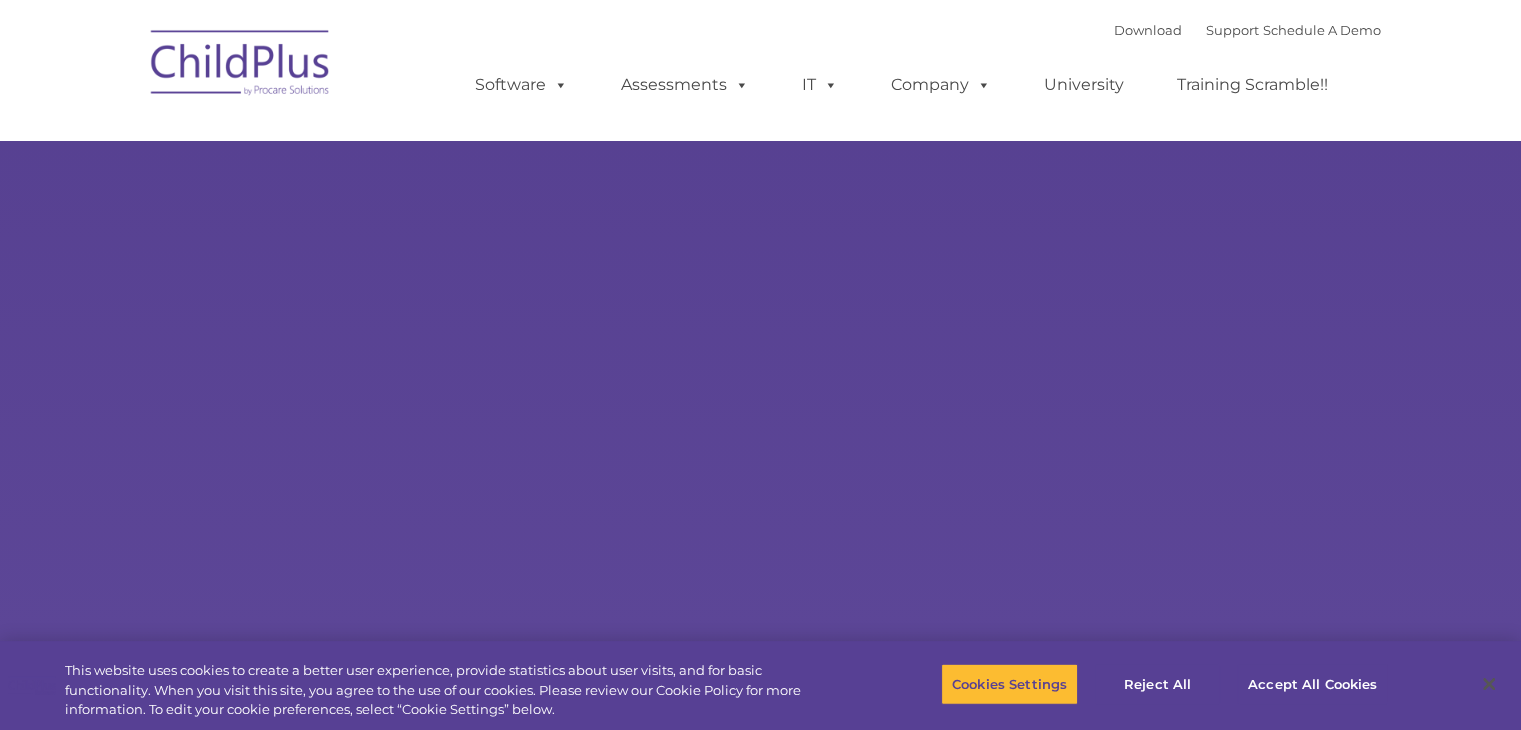 select on "MEDIUM" 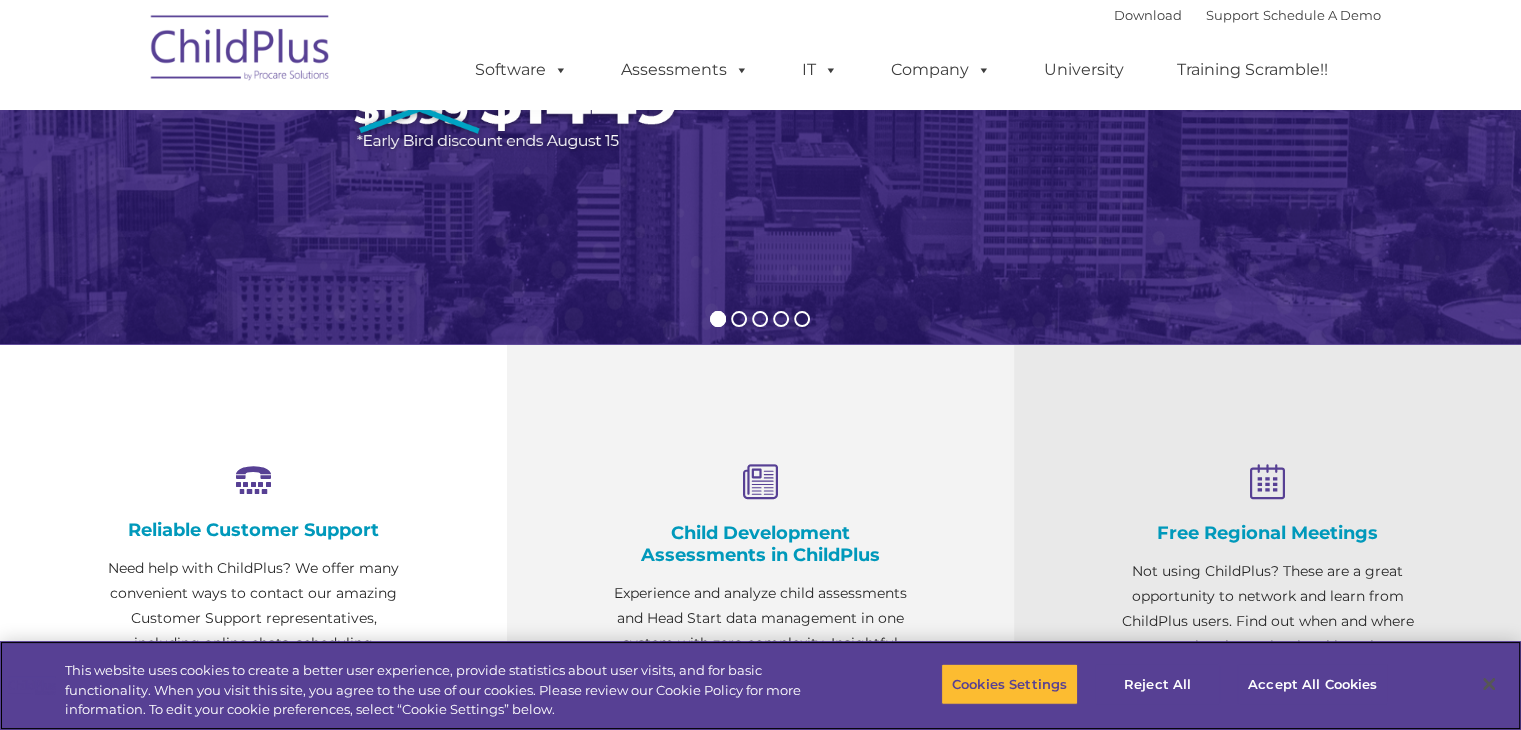 scroll, scrollTop: 336, scrollLeft: 0, axis: vertical 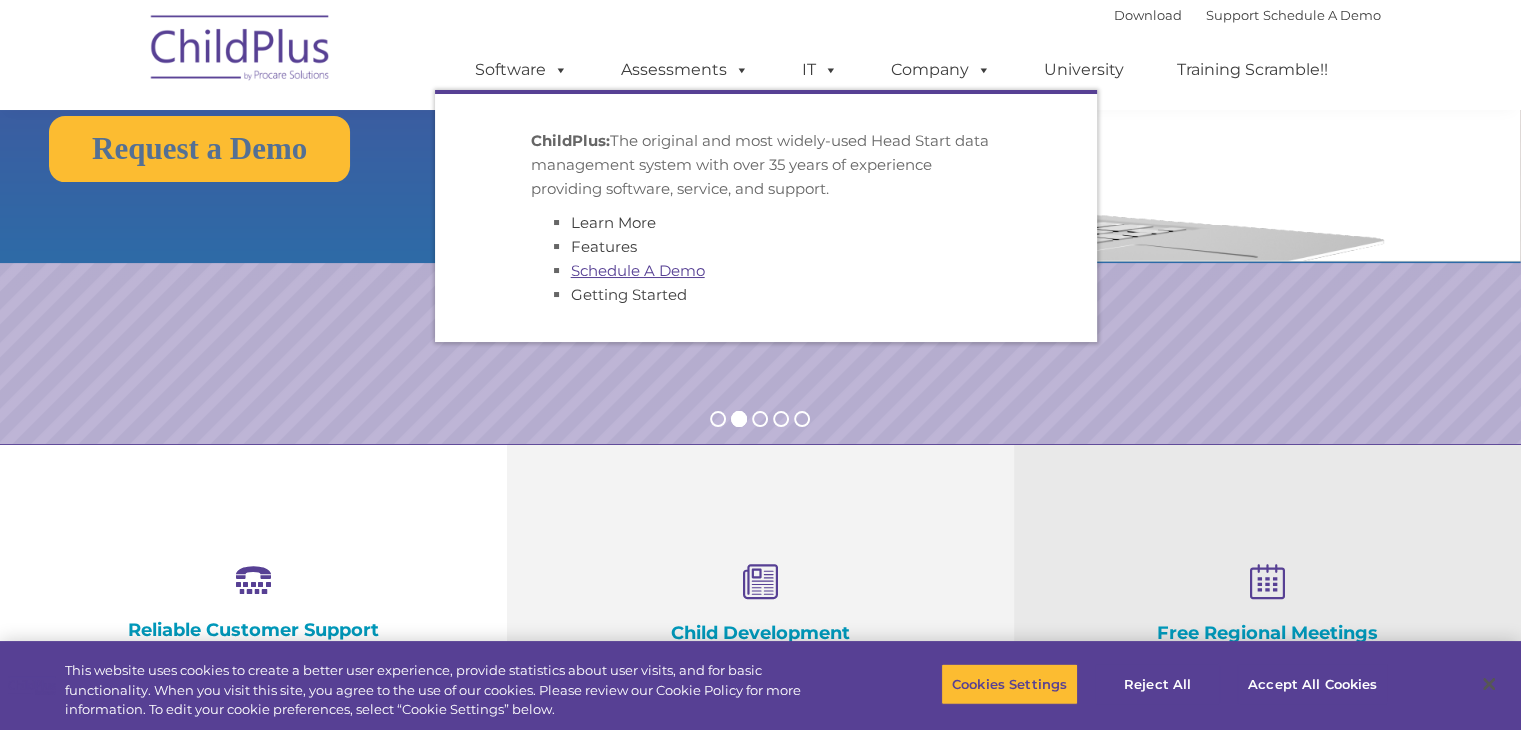 click on "Schedule A Demo" at bounding box center (638, 270) 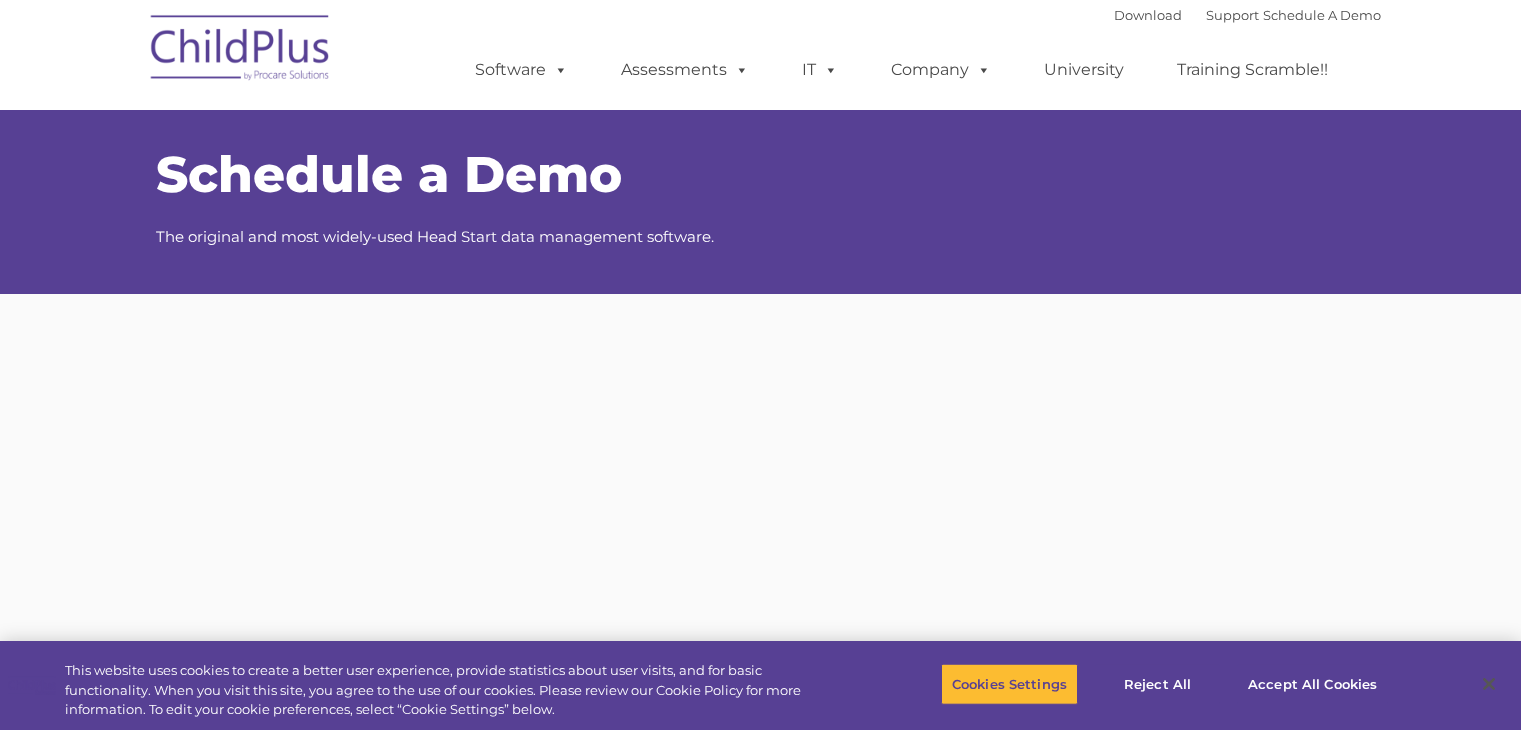 scroll, scrollTop: 0, scrollLeft: 0, axis: both 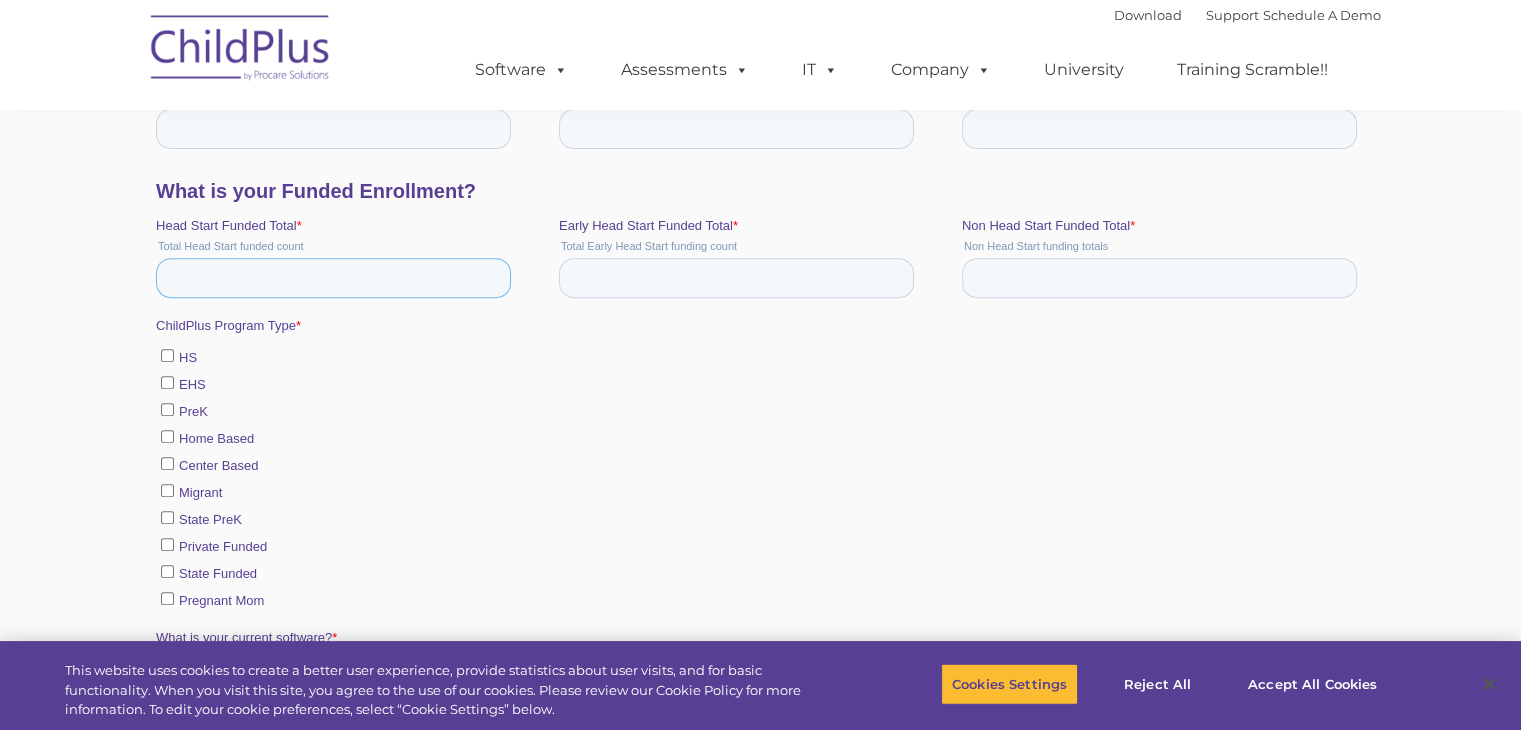 click on "Head Start Funded Total *" at bounding box center [332, 278] 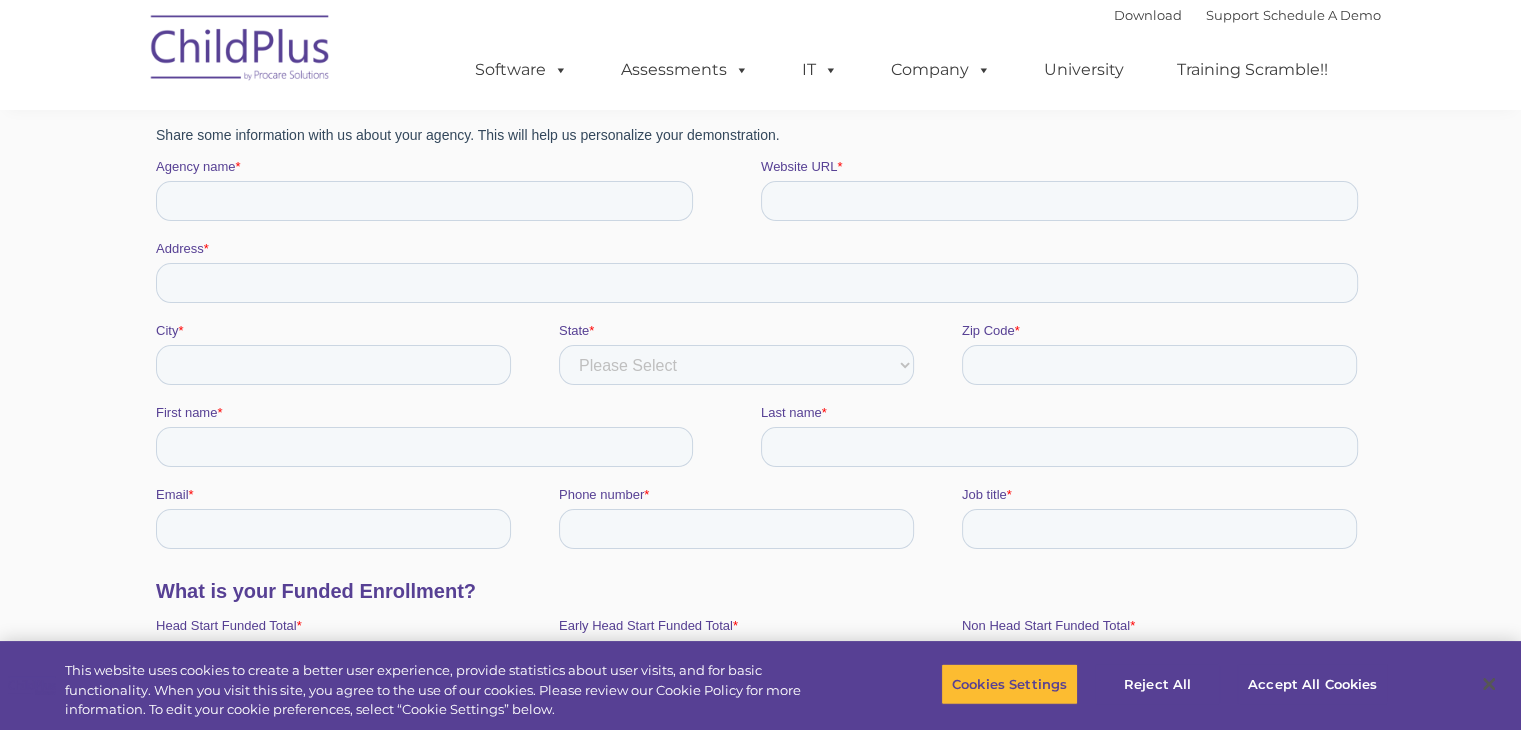 scroll, scrollTop: 300, scrollLeft: 0, axis: vertical 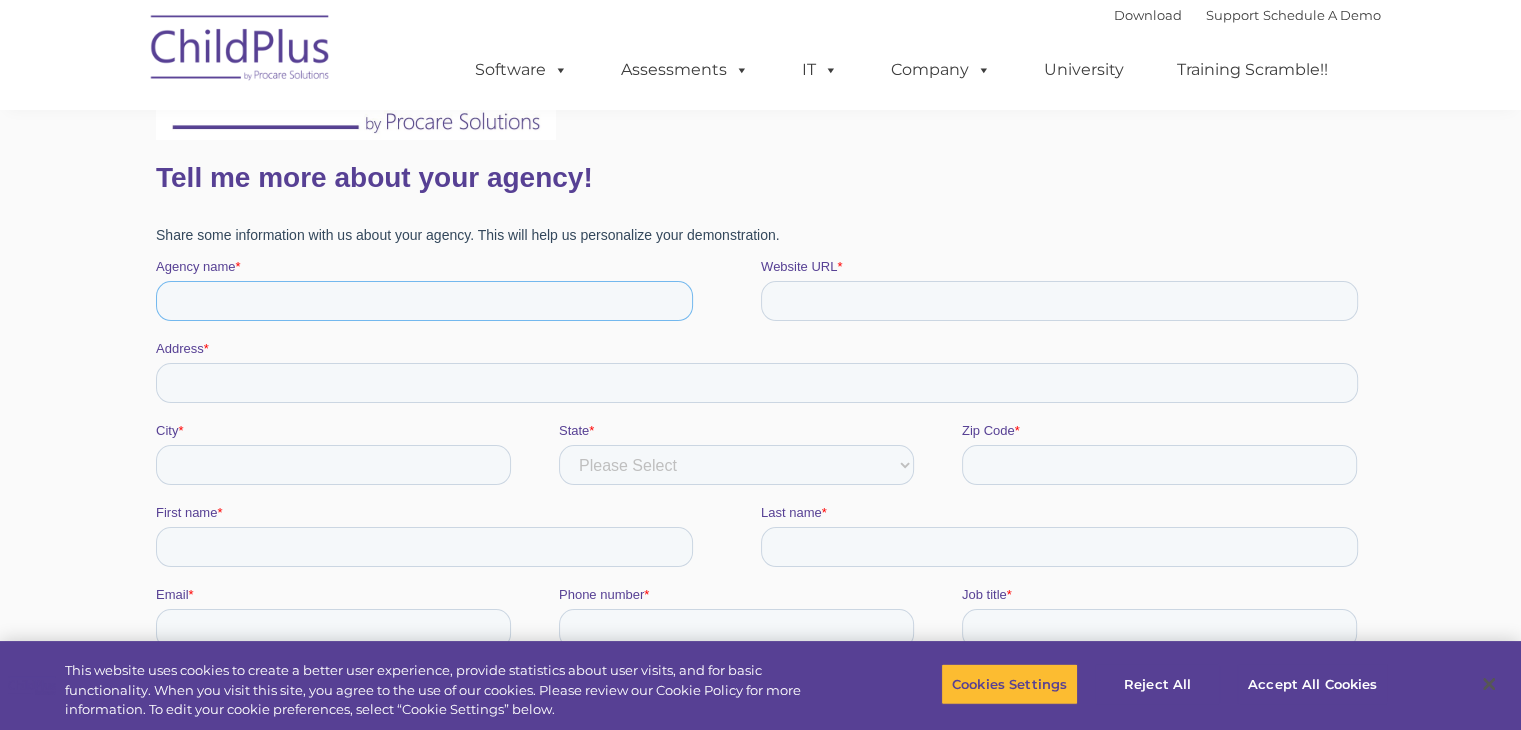 click on "Agency name *" at bounding box center [423, 301] 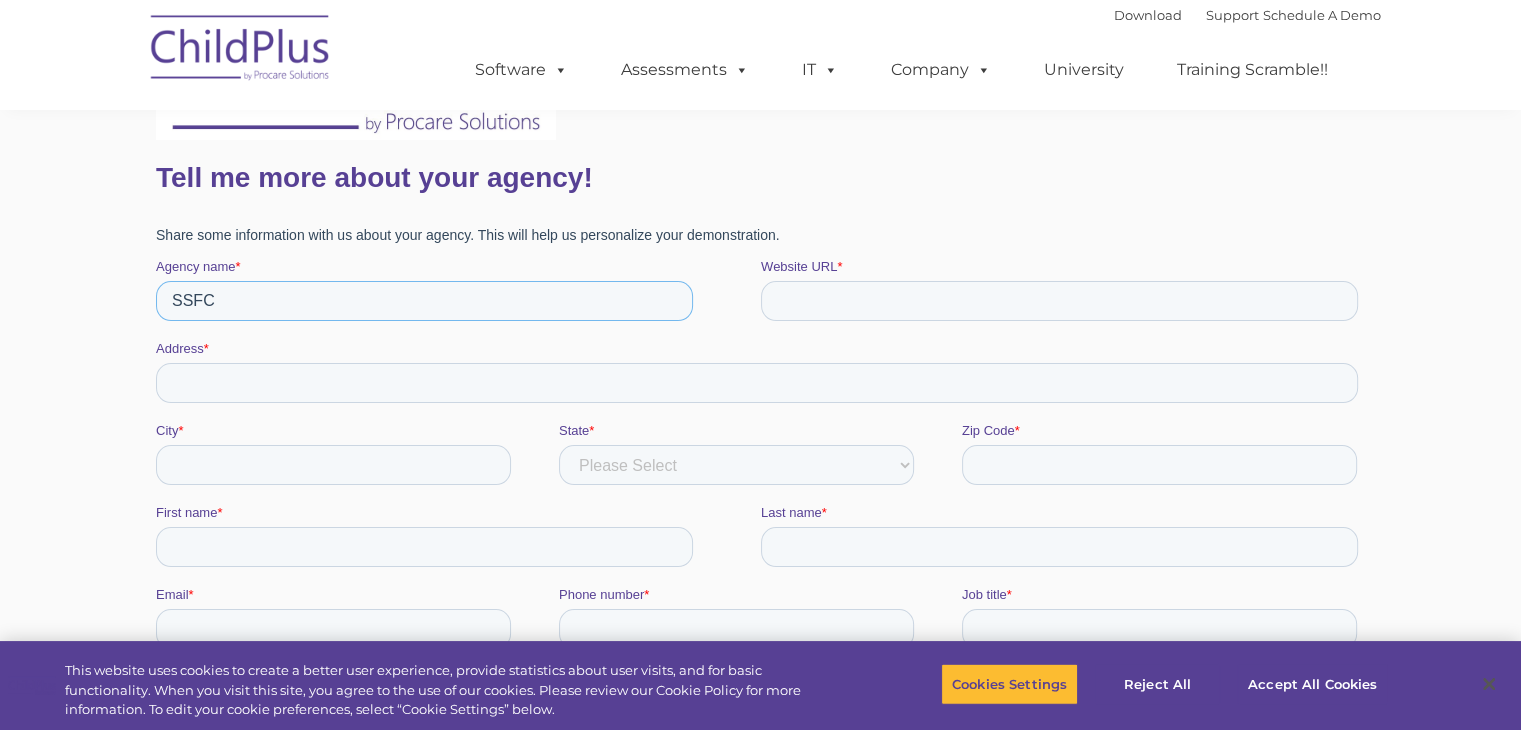 type on "SSFC" 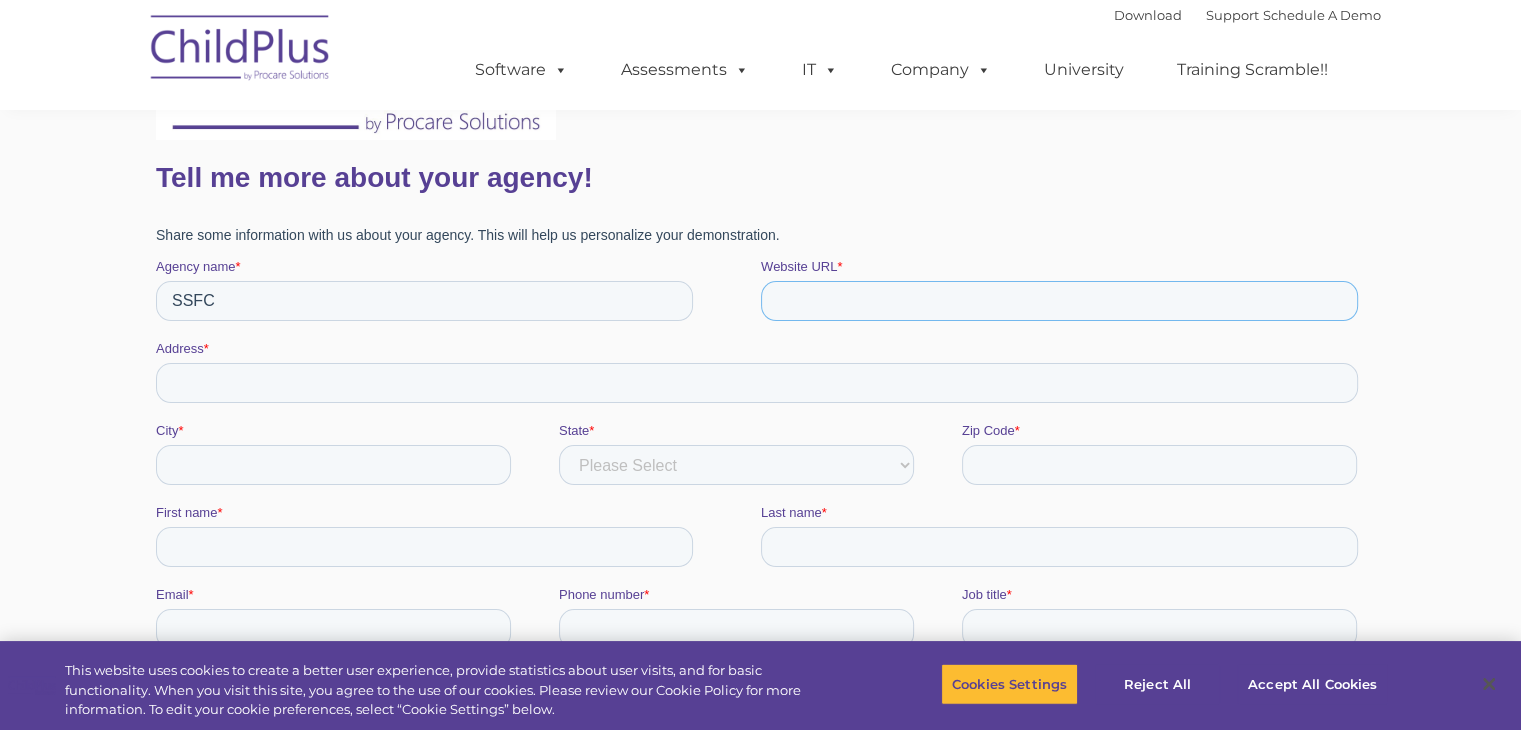 paste on "https://smartstart-fc.org/" 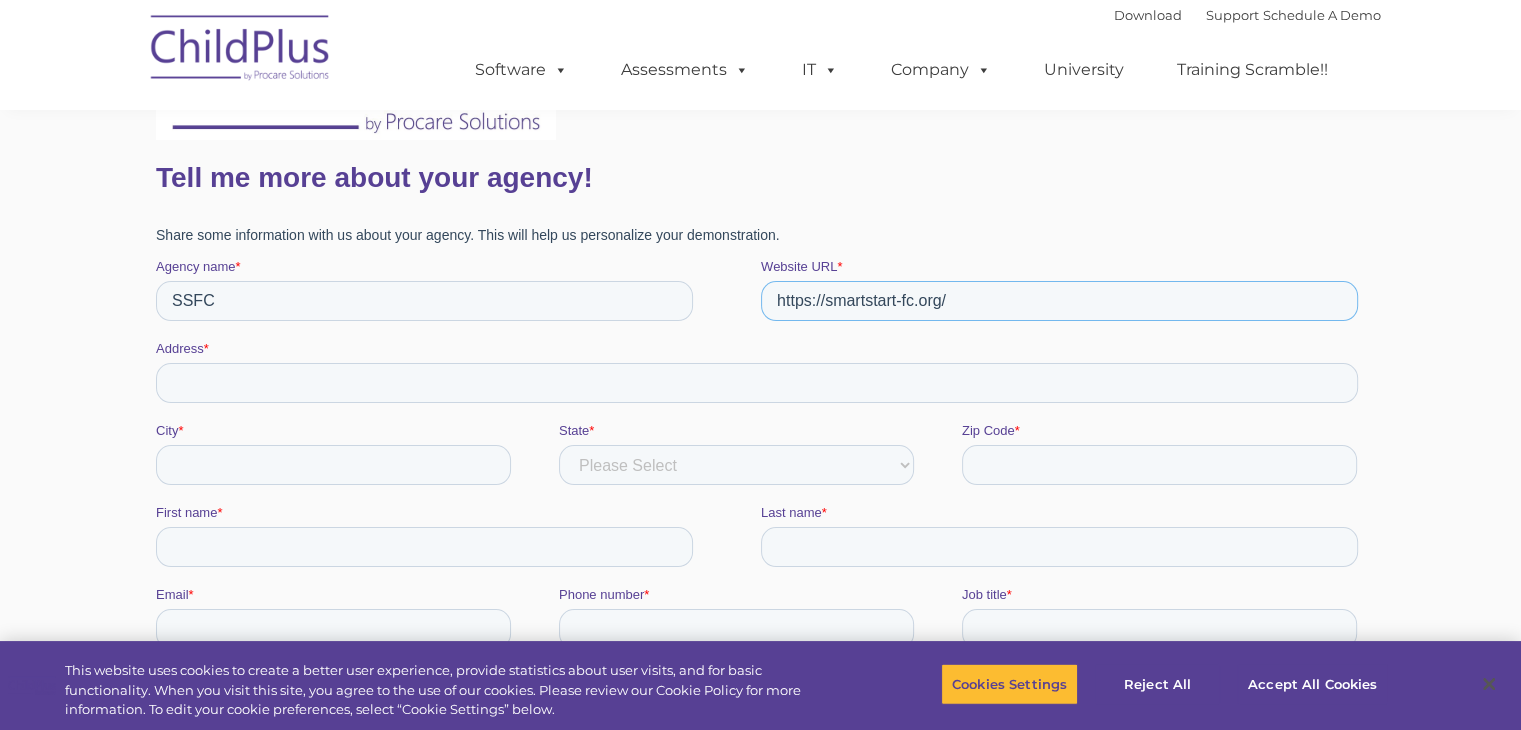 type on "https://smartstart-fc.org/" 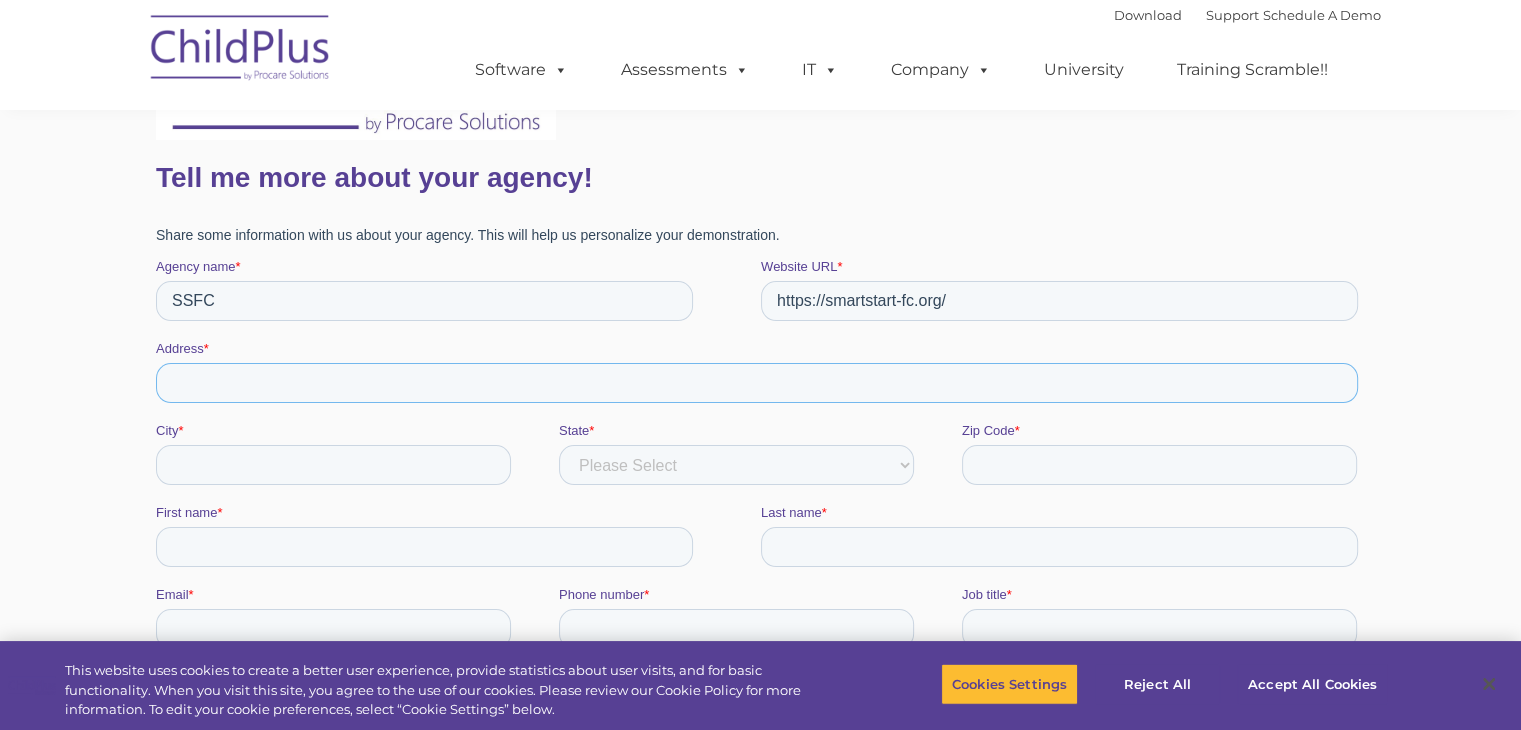 click on "Address *" at bounding box center (756, 383) 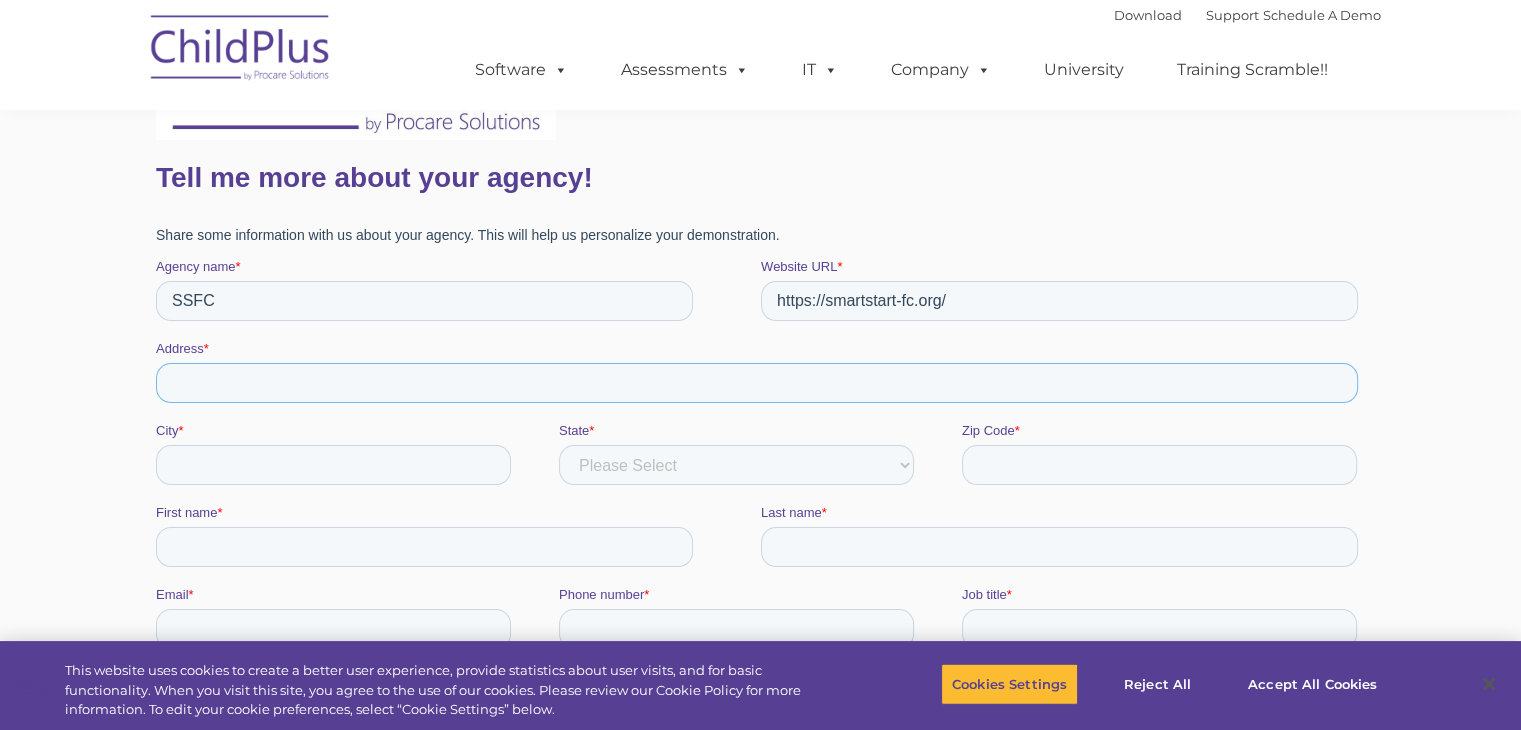 type on "[NUMBER] [STREET] #200" 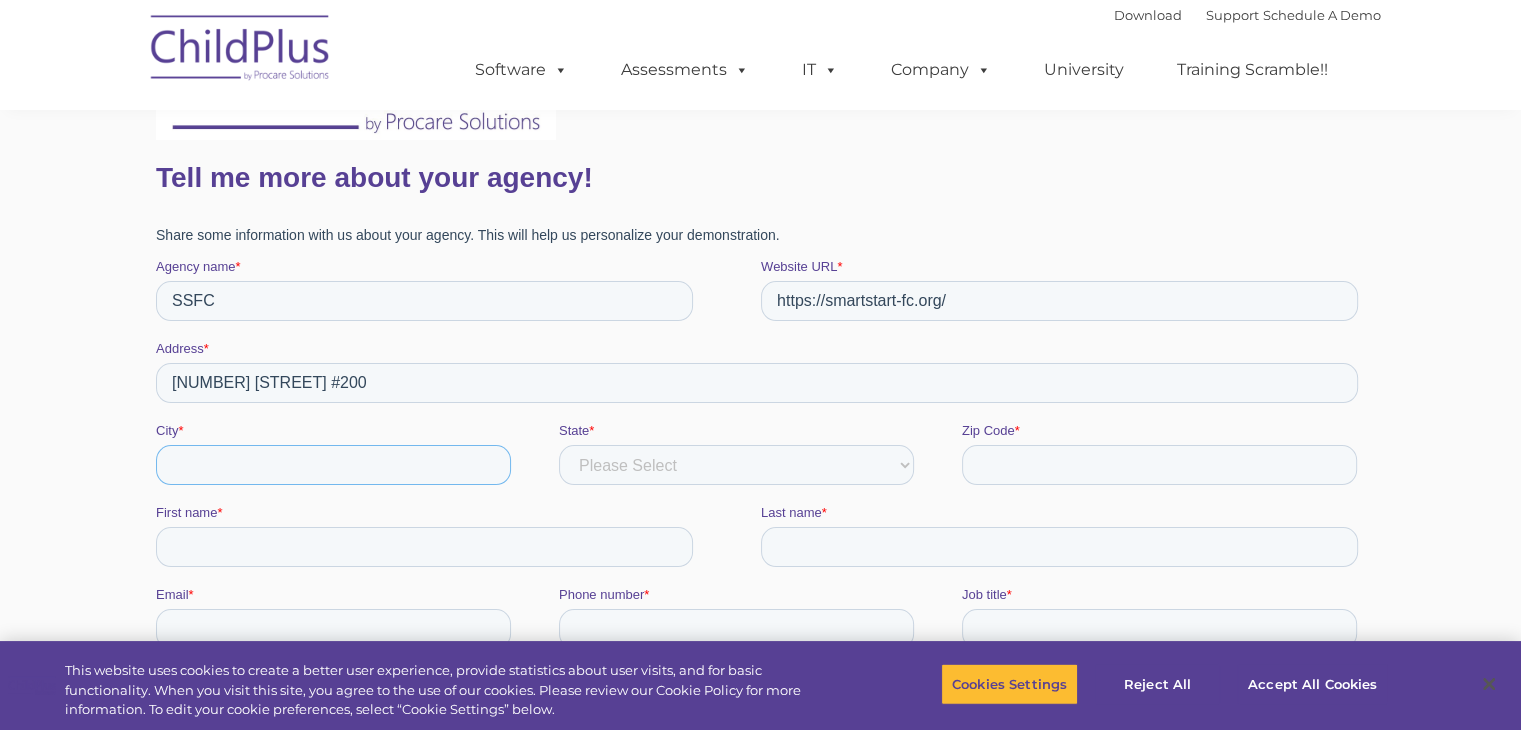 type on "[CITY]" 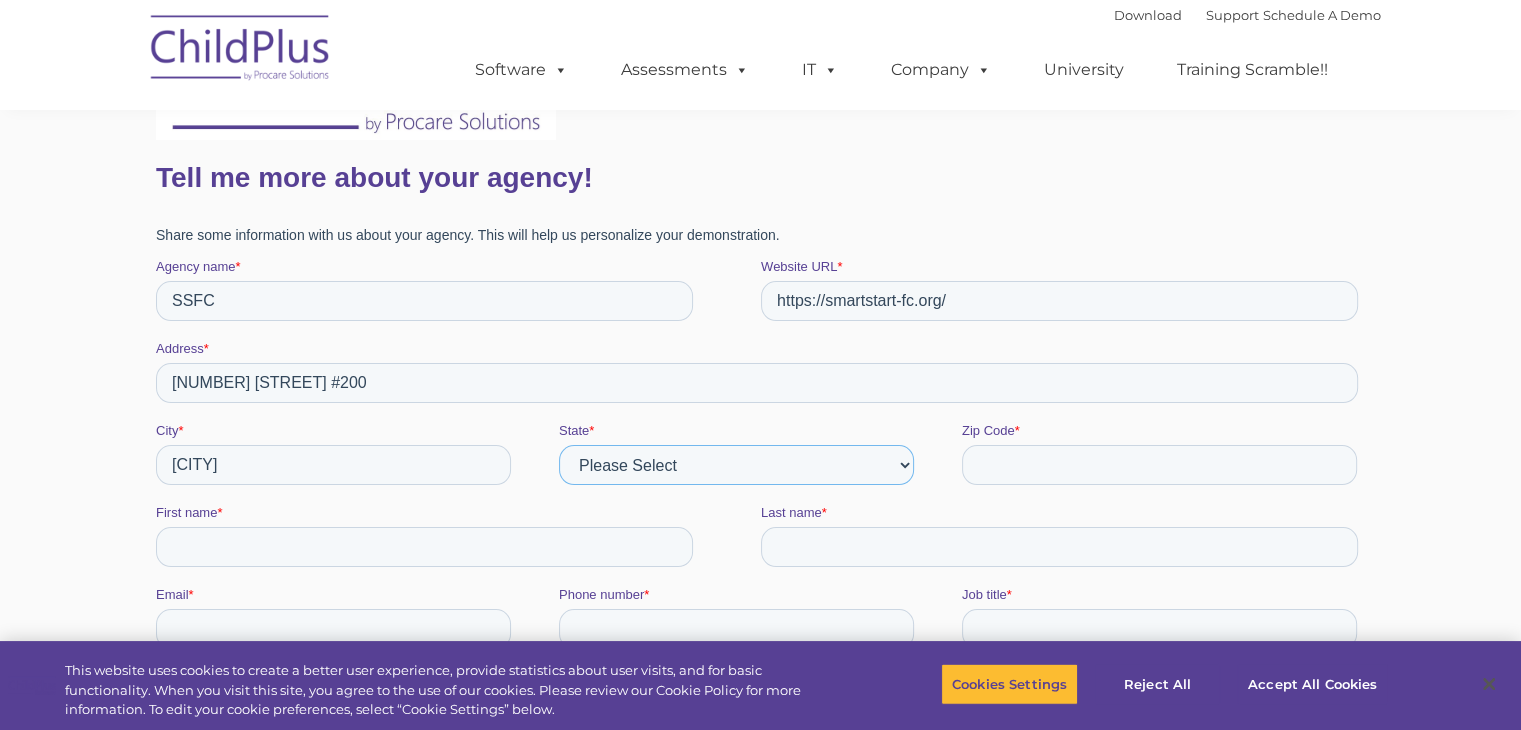 select on "[STATE]" 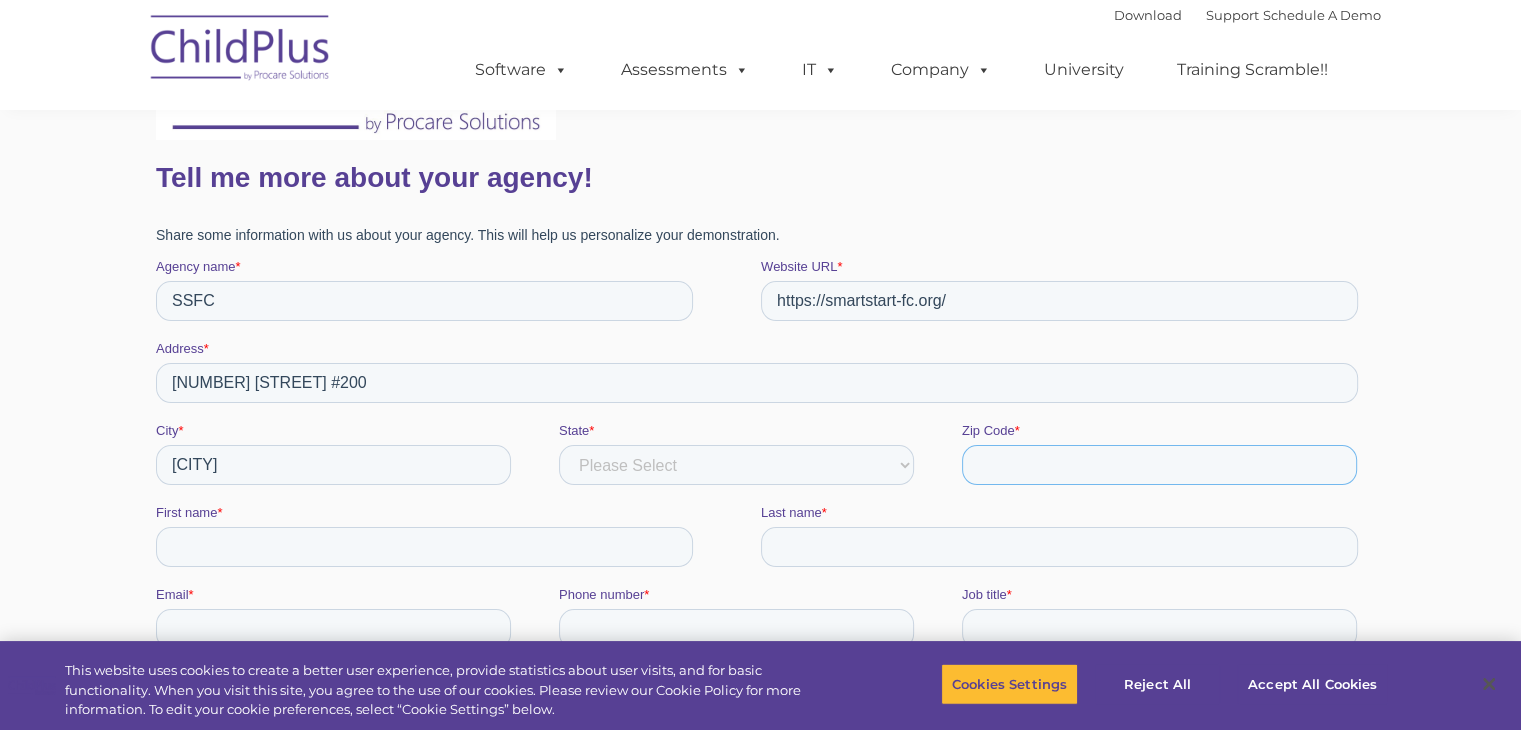 type on "27106" 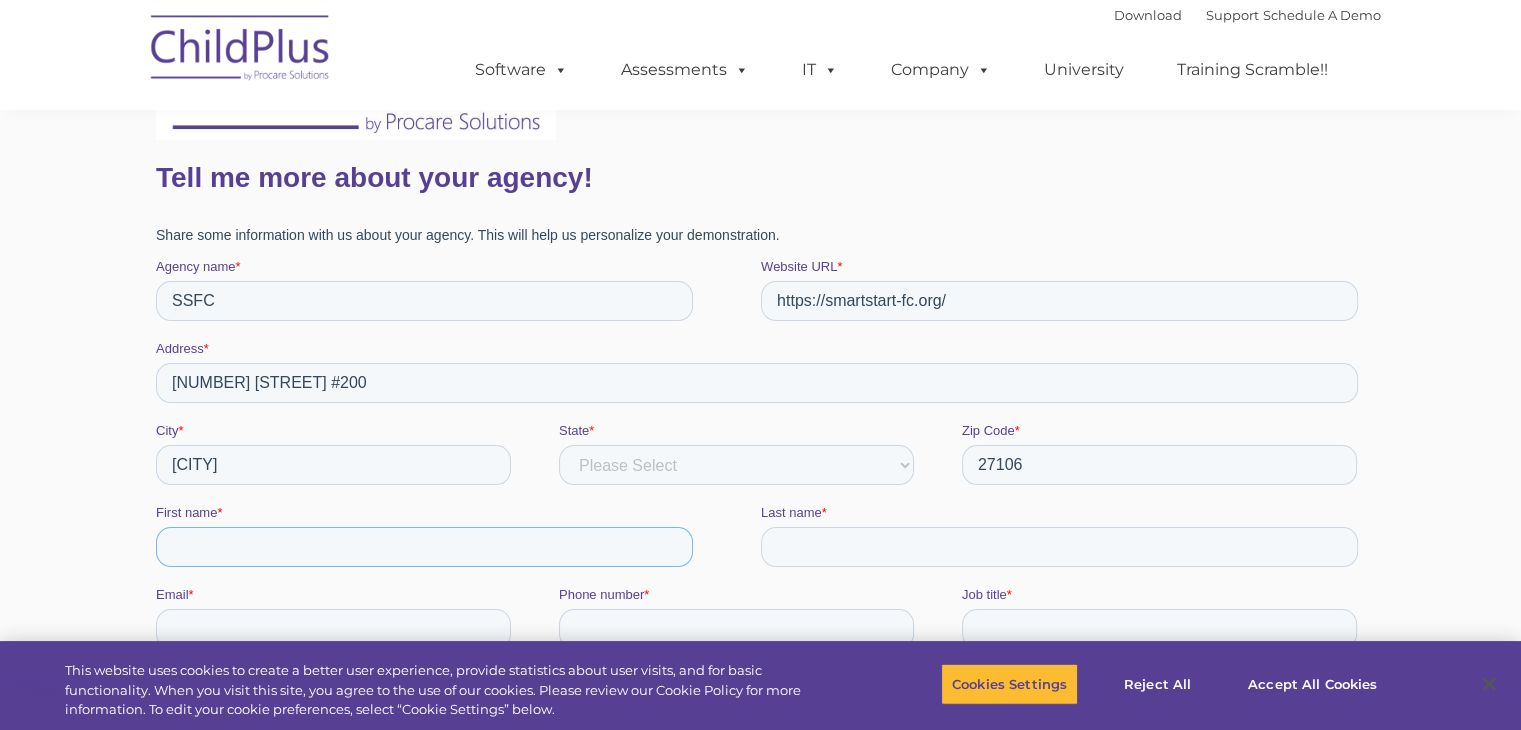 type on "[NAME]" 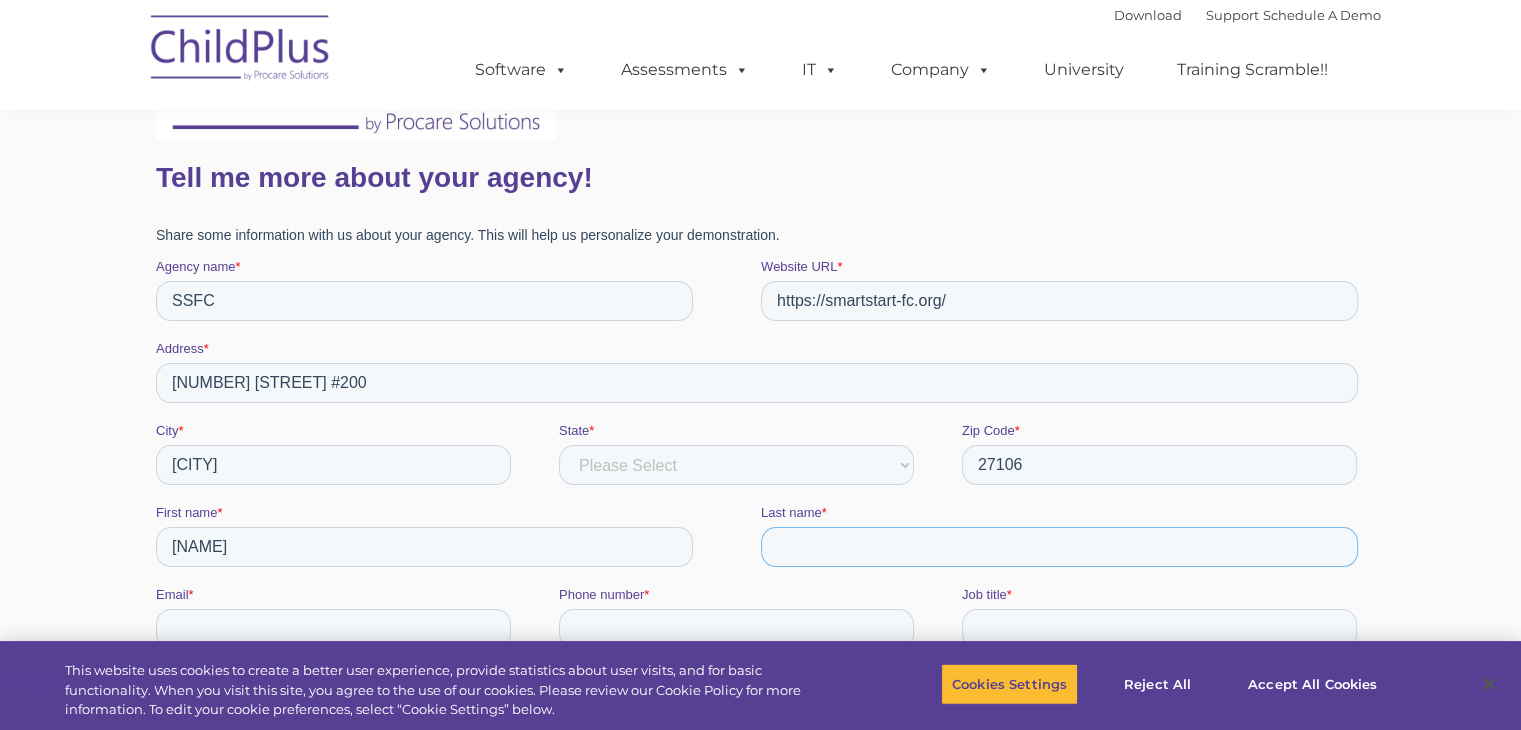 type on "[LAST] [LAST]" 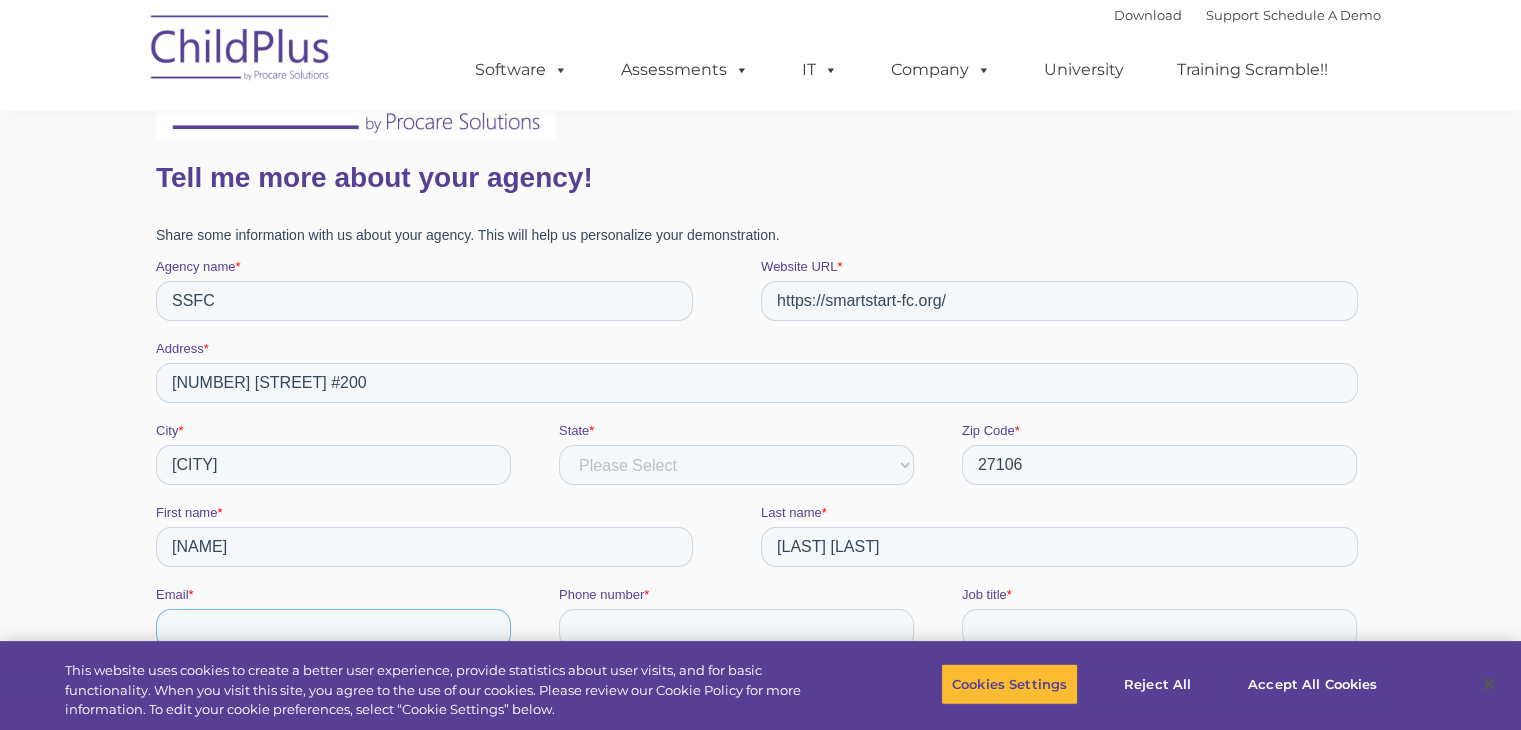 type on "[EMAIL]" 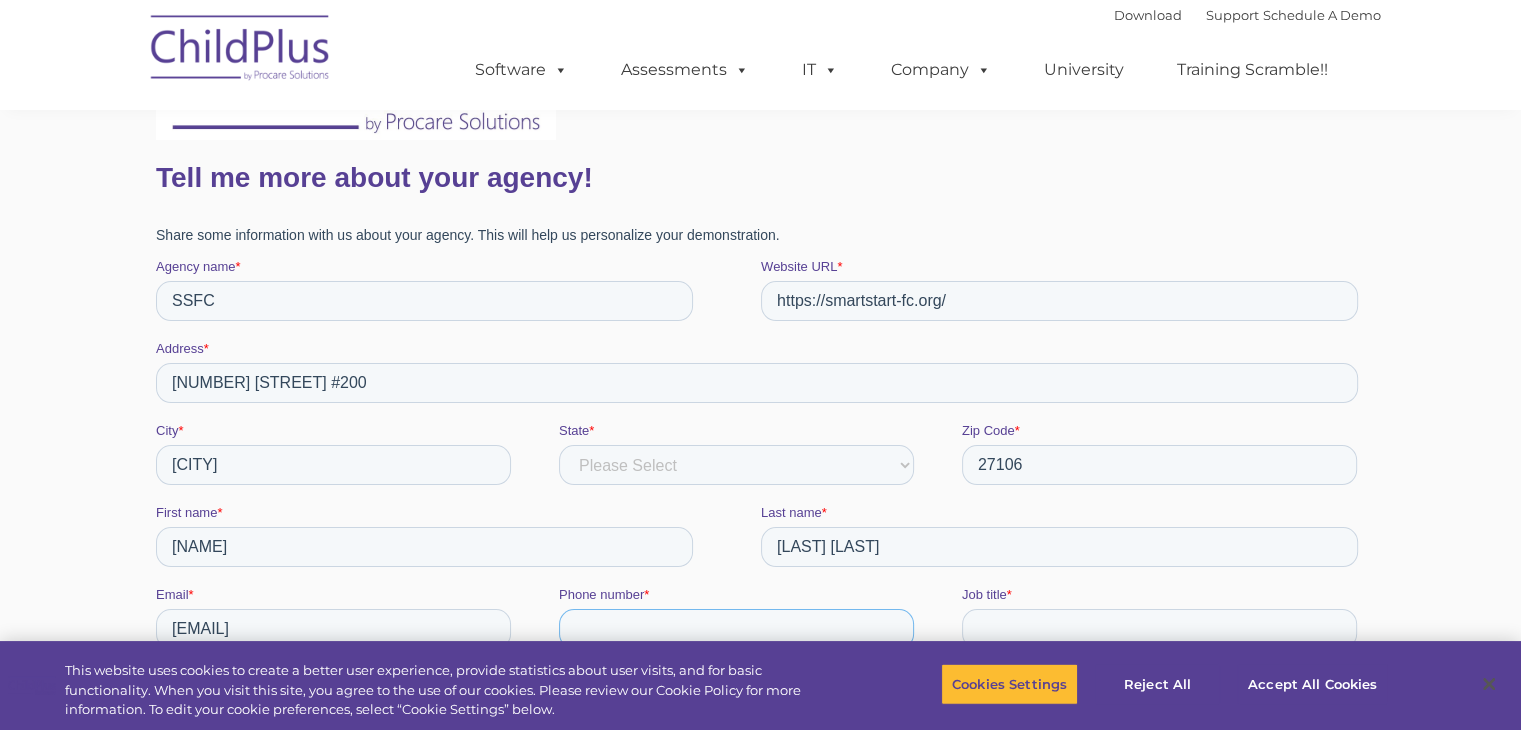 type on "[PHONE]" 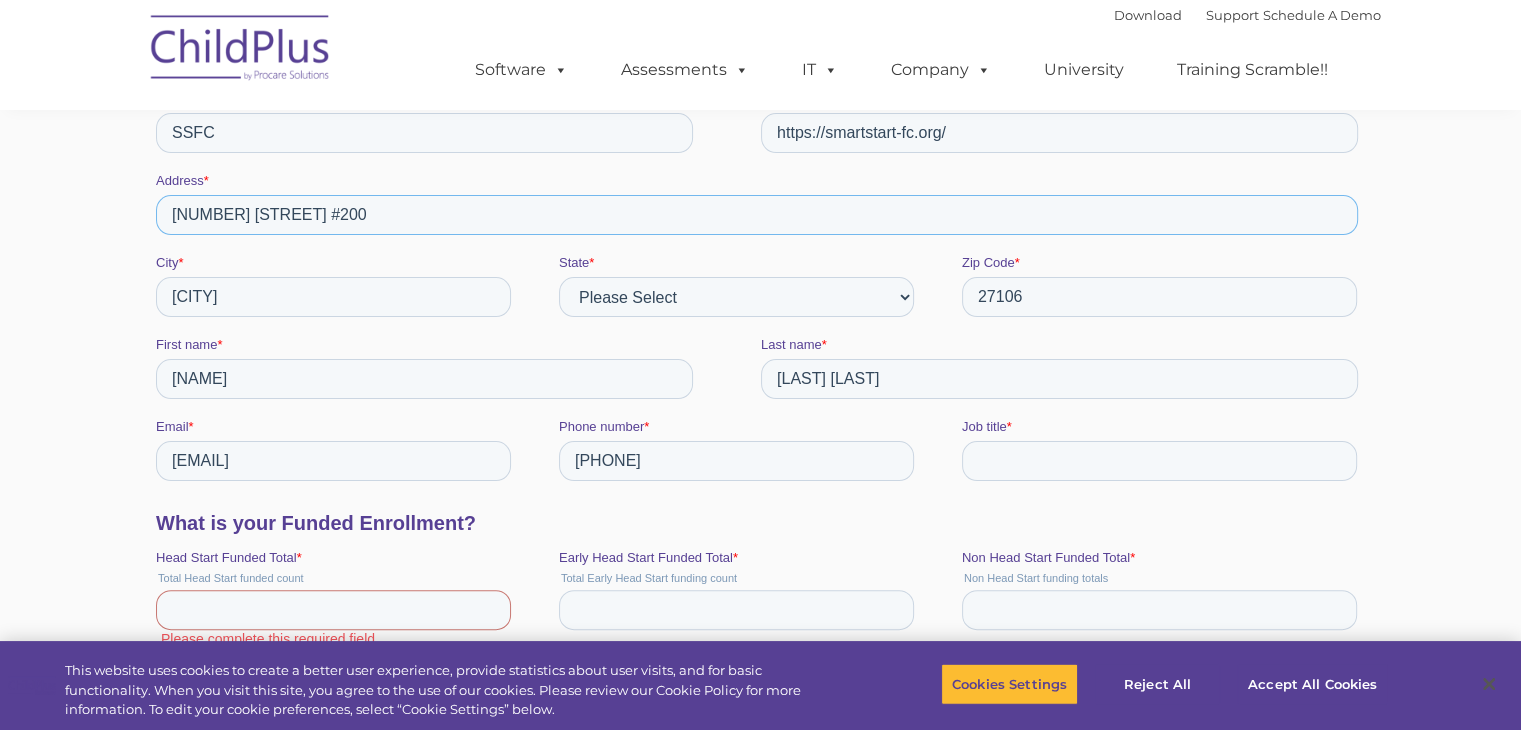 scroll, scrollTop: 500, scrollLeft: 0, axis: vertical 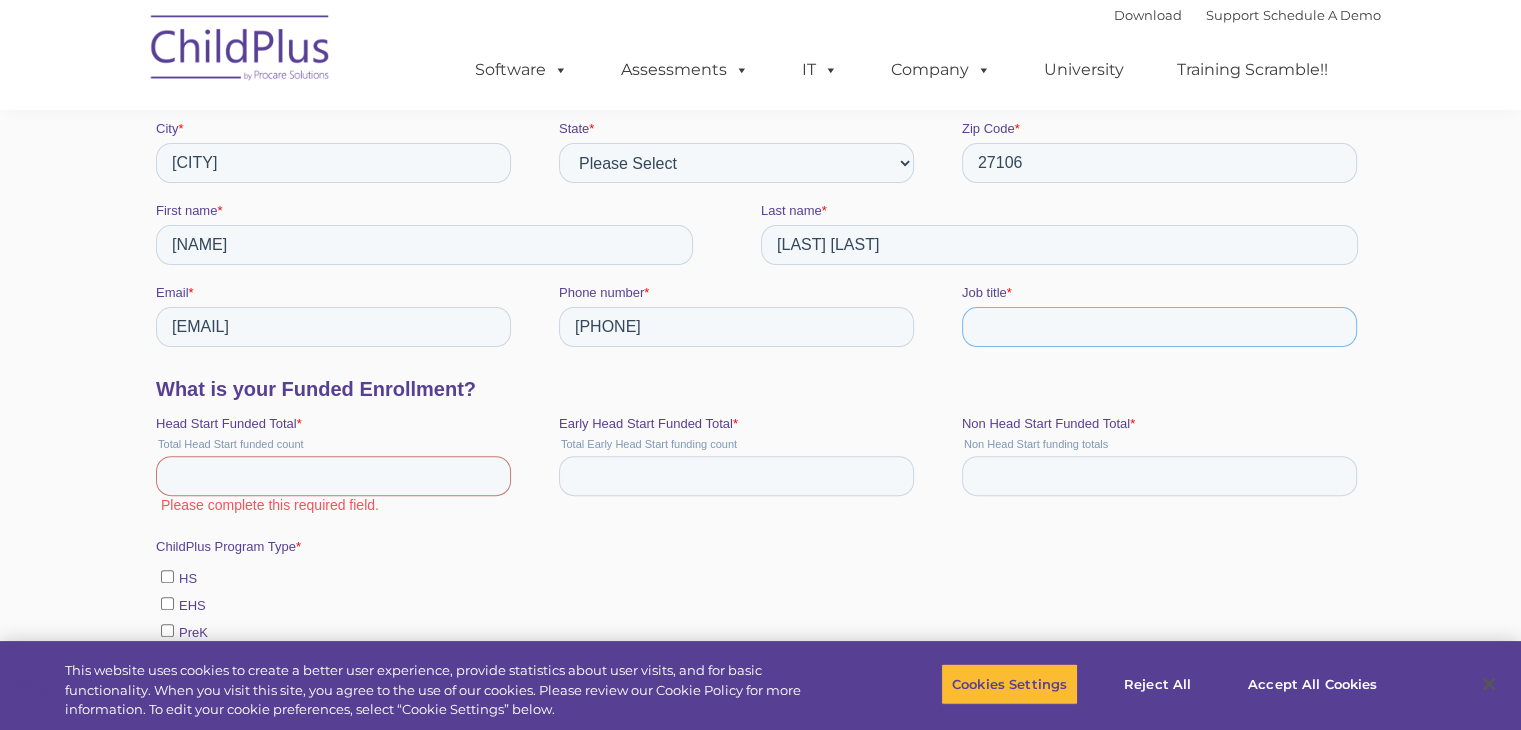 click on "Job title *" at bounding box center [1158, 327] 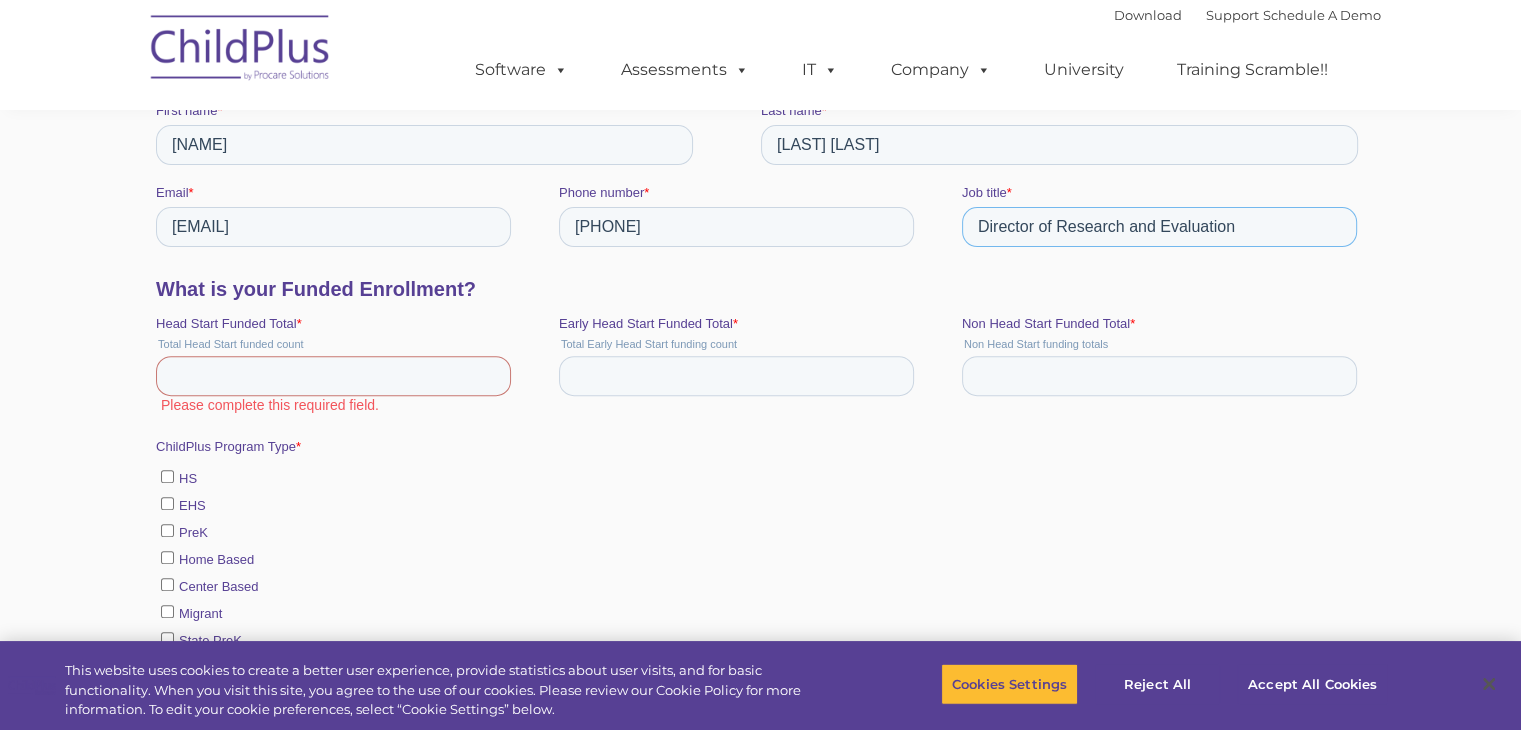 scroll, scrollTop: 802, scrollLeft: 0, axis: vertical 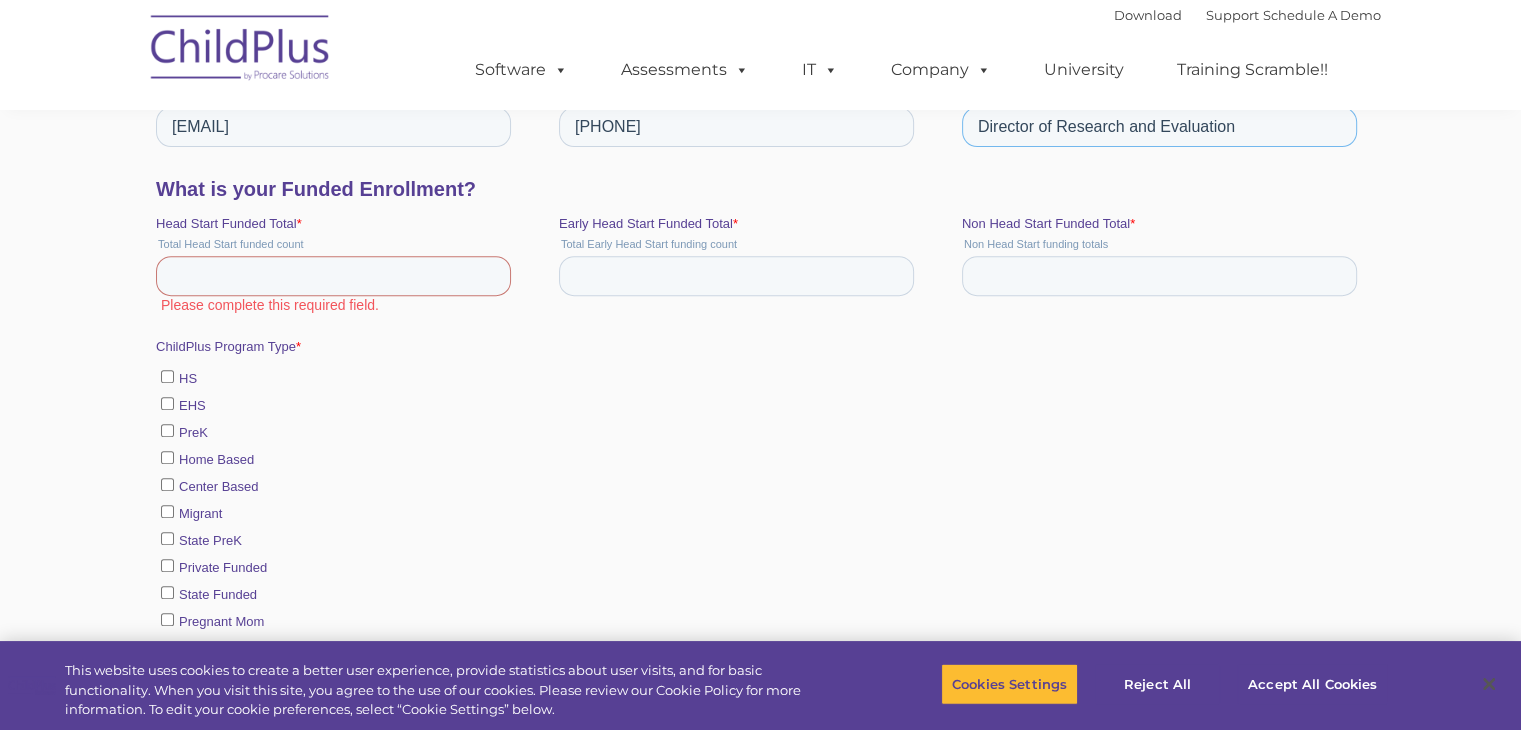 type on "Director of Research and Evaluation" 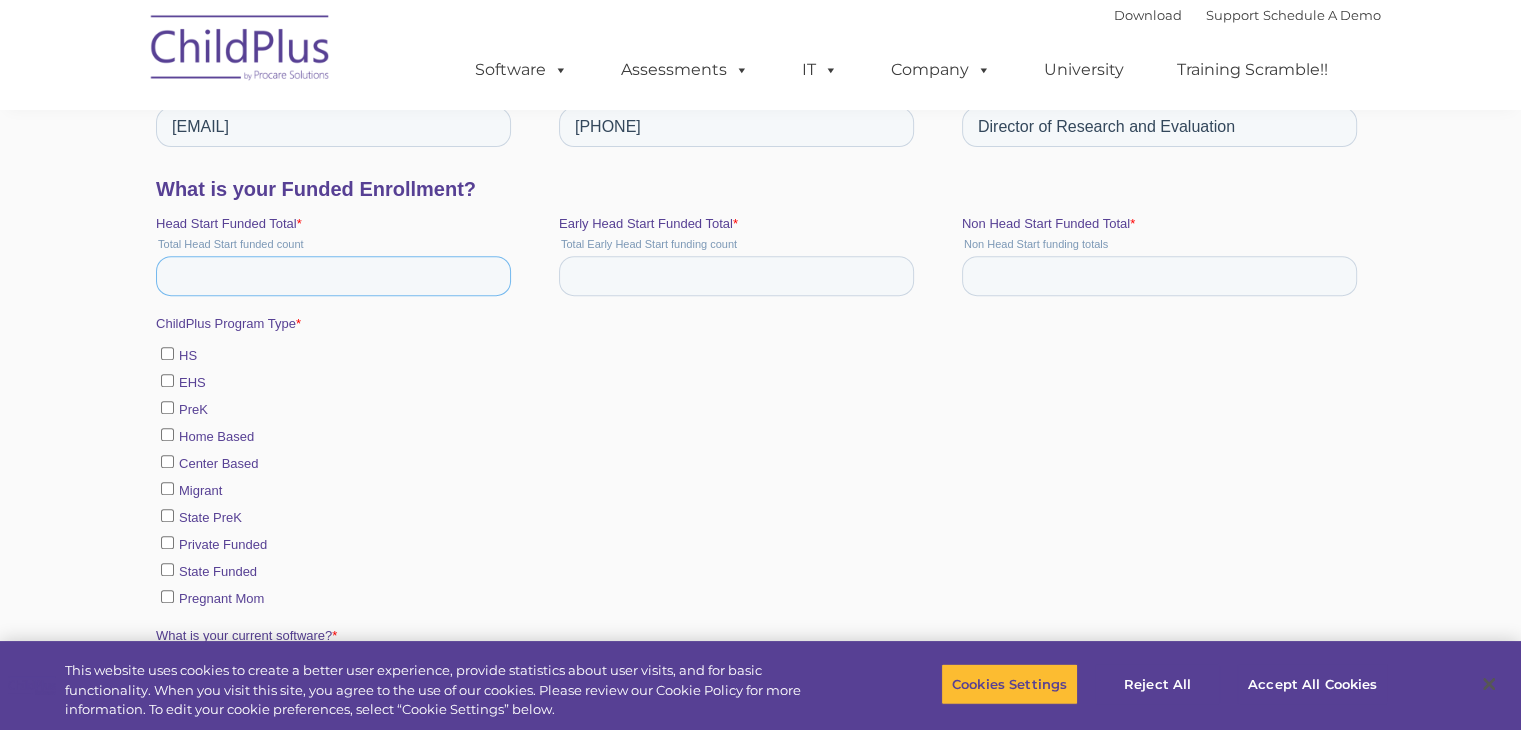 click on "Head Start Funded Total *" at bounding box center [332, 276] 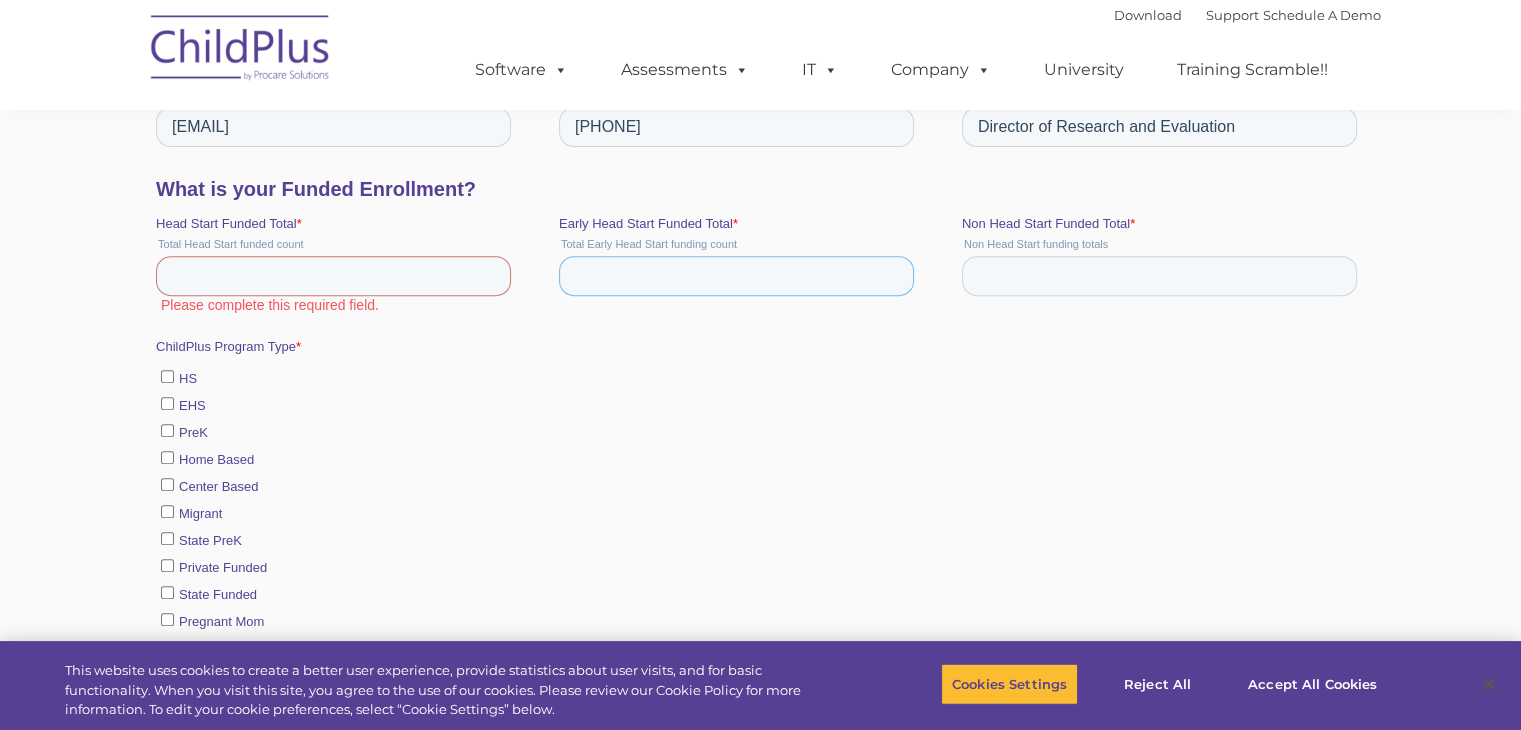 click on "Early Head Start Funded Total *" at bounding box center [735, 276] 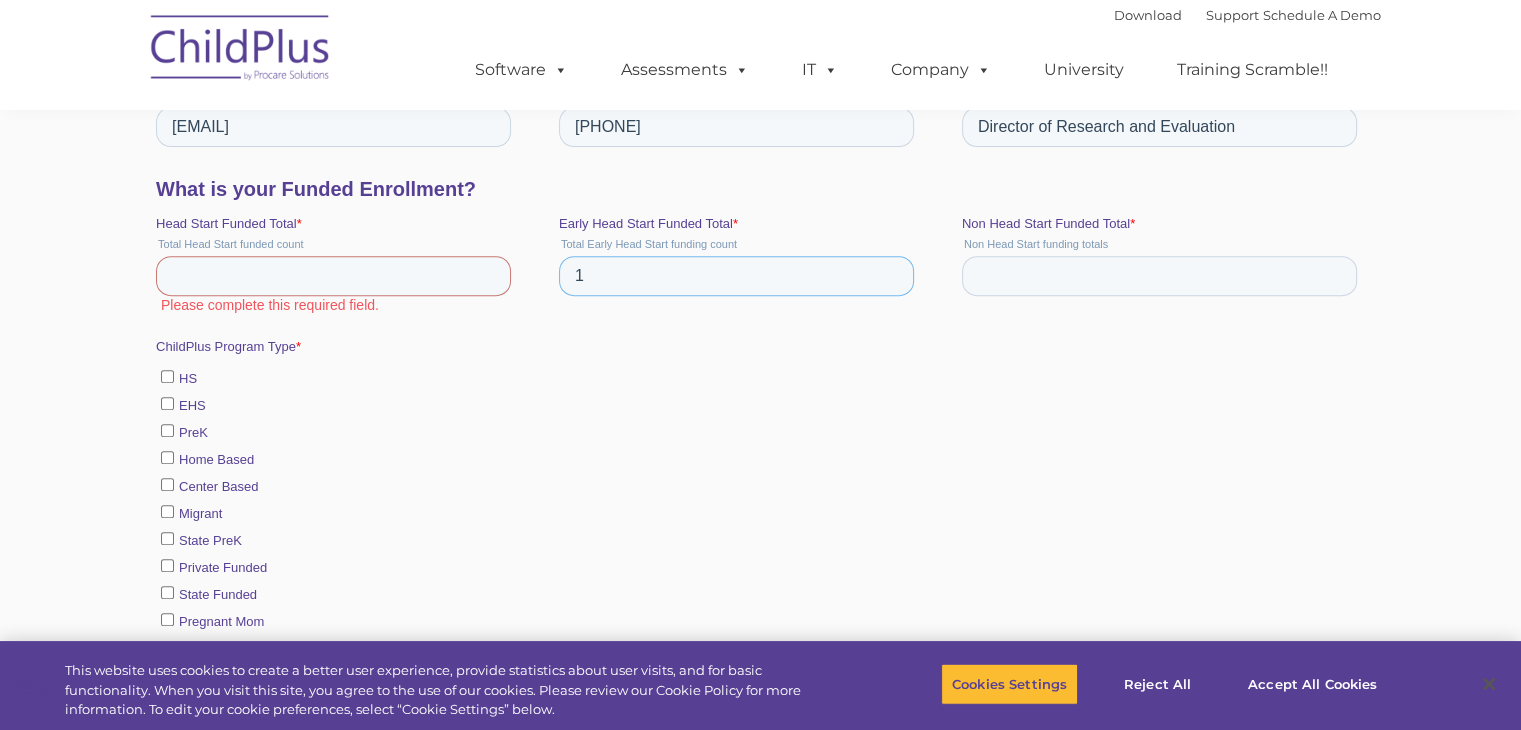 type on "1" 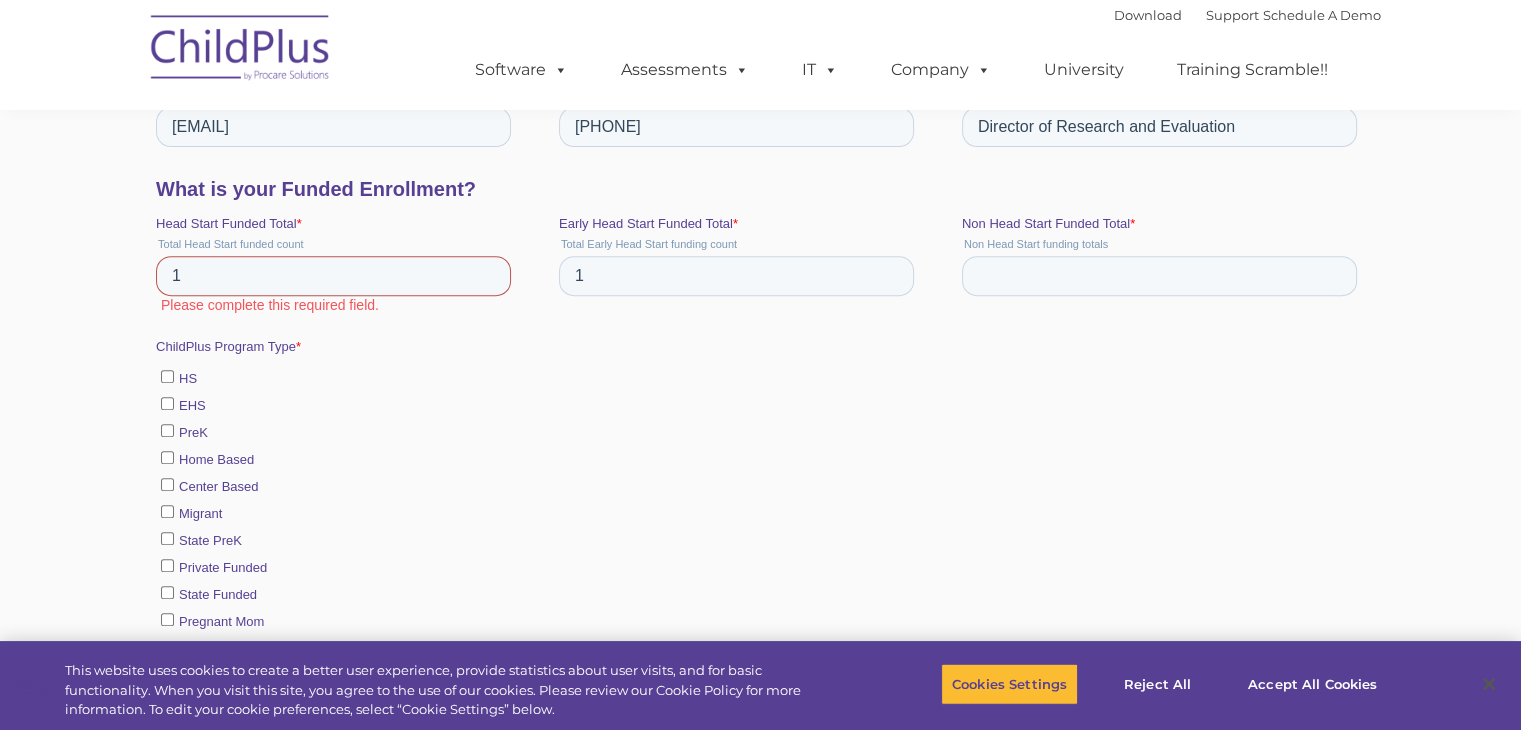 type on "1" 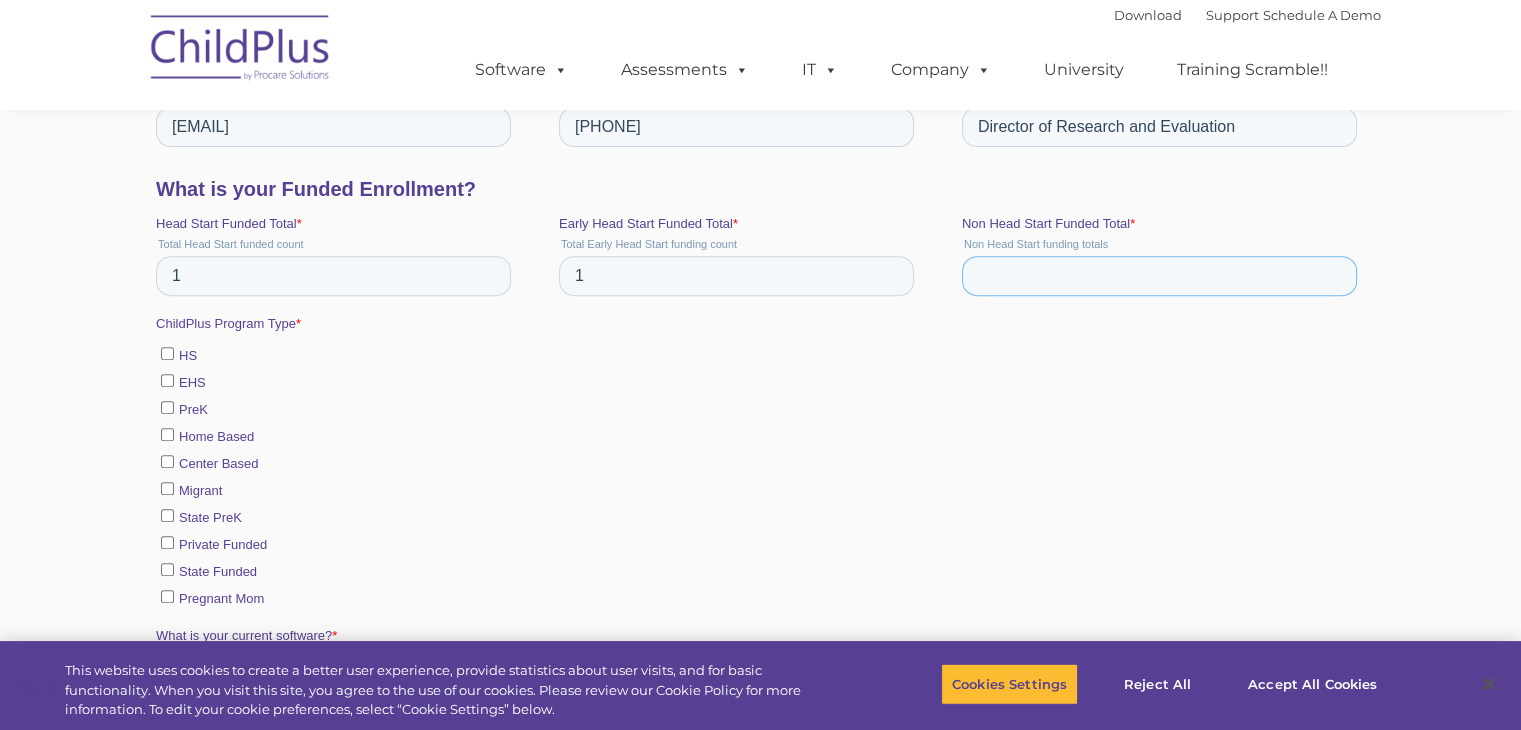 click on "Non Head Start Funded Total *" at bounding box center [1158, 276] 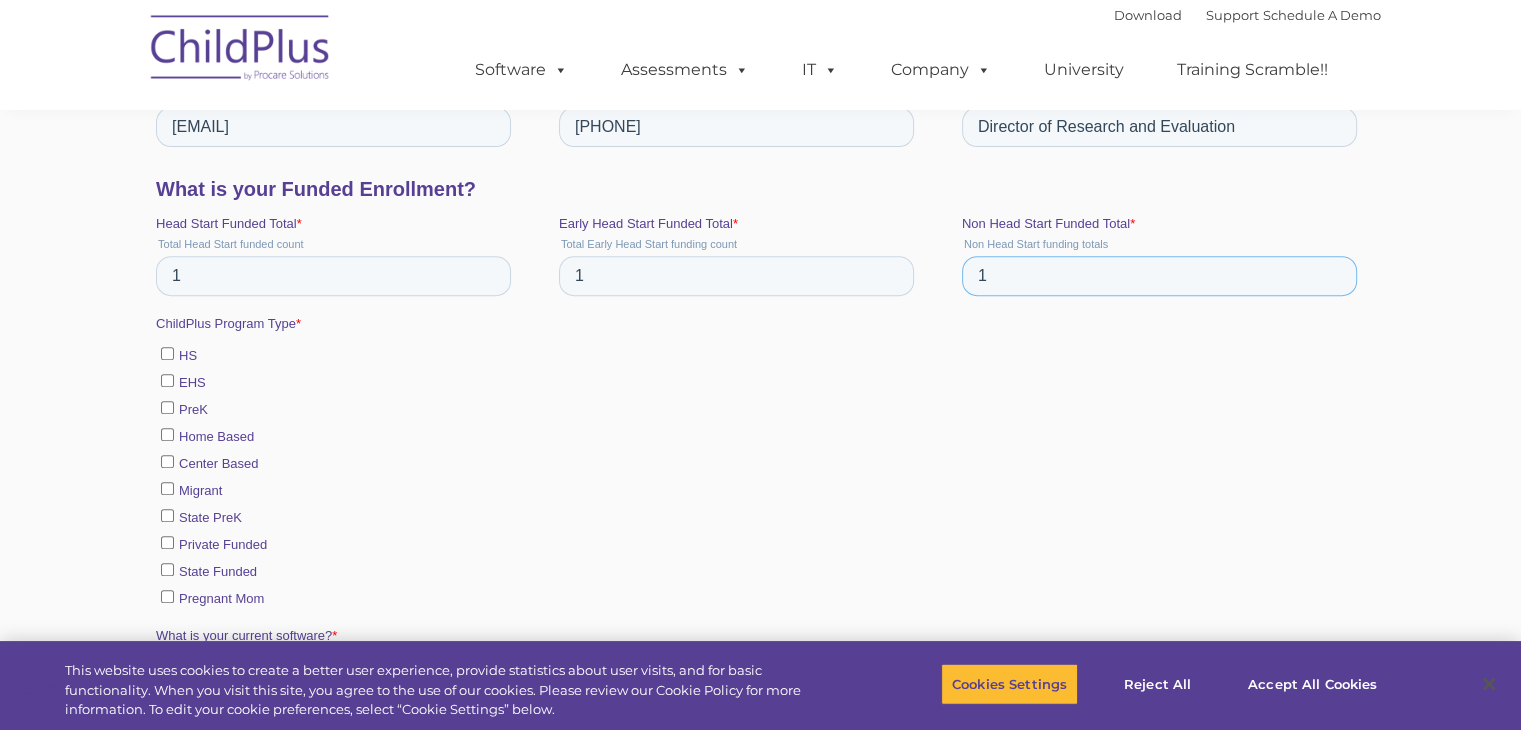 type on "1" 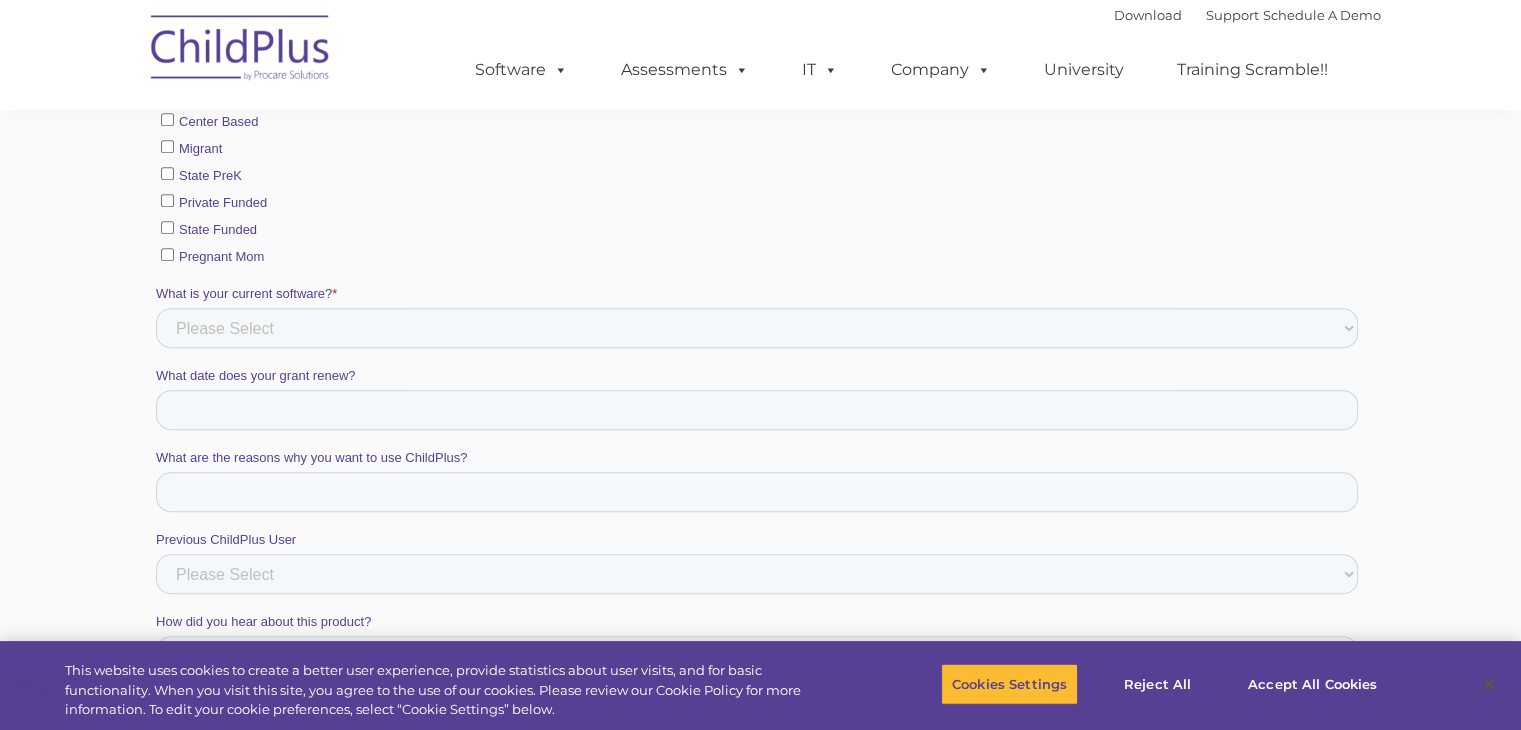 scroll, scrollTop: 1202, scrollLeft: 0, axis: vertical 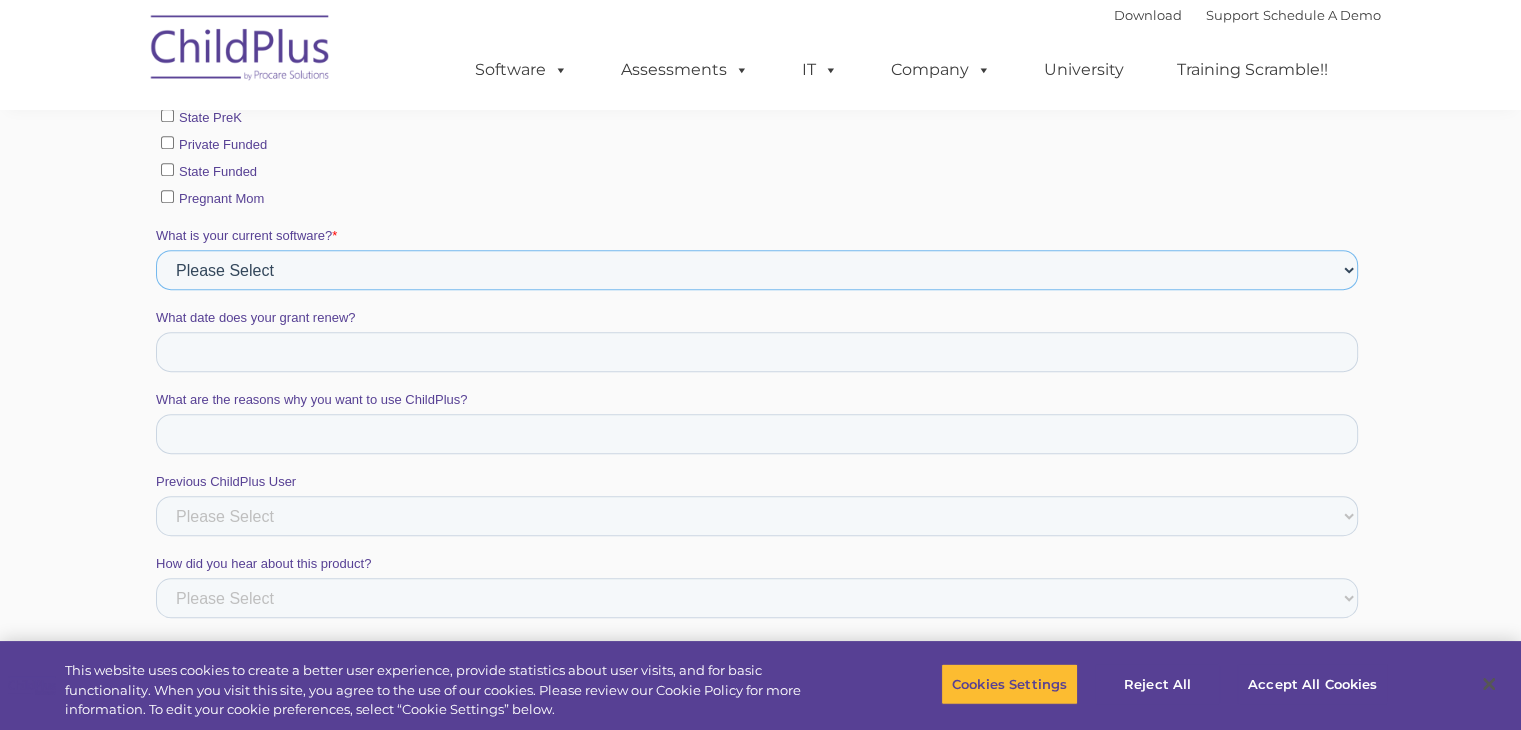 click on "Please Select Alliance Apricot Brightwheel CAP60 CAPTAIN ChildPlus COPA Easy Trak empowOR Galileo Genesis Earth GoEngage Headstarter HSFIS Infinite Campus Local myHeadStart New Grantee None Nothing Other PowerSchool Procare Salesforce Shine" at bounding box center (756, 270) 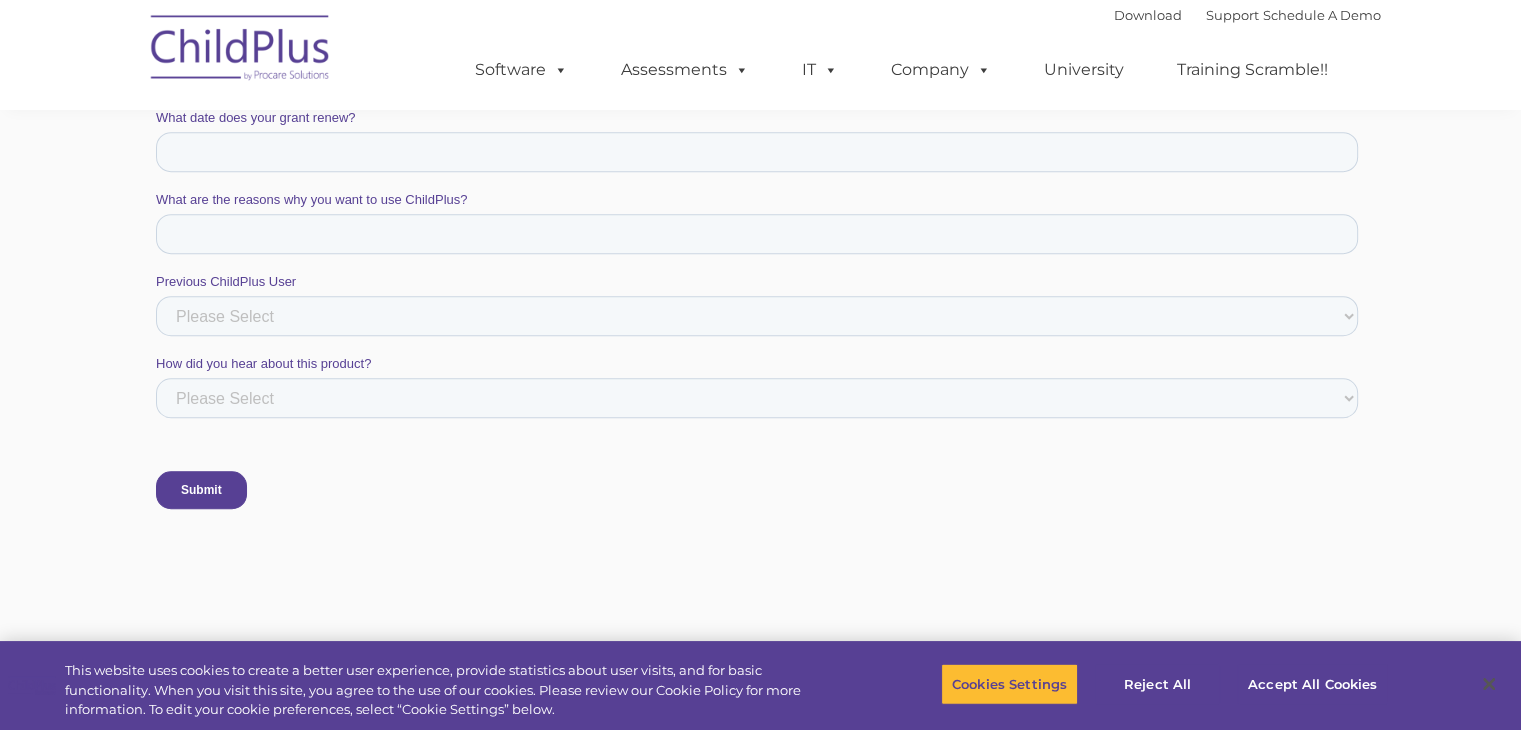 scroll, scrollTop: 1202, scrollLeft: 0, axis: vertical 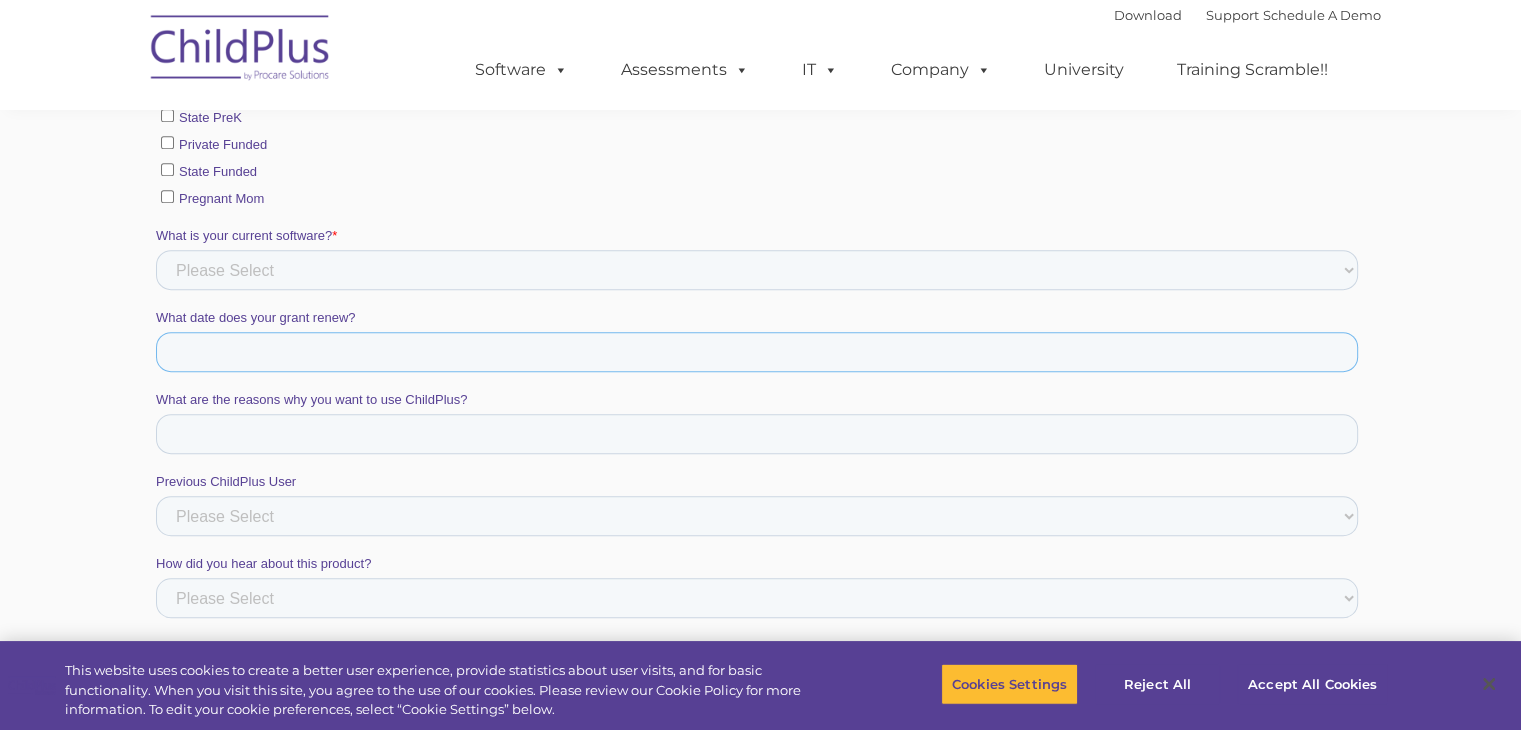 click on "What date does your grant renew?" at bounding box center (756, 352) 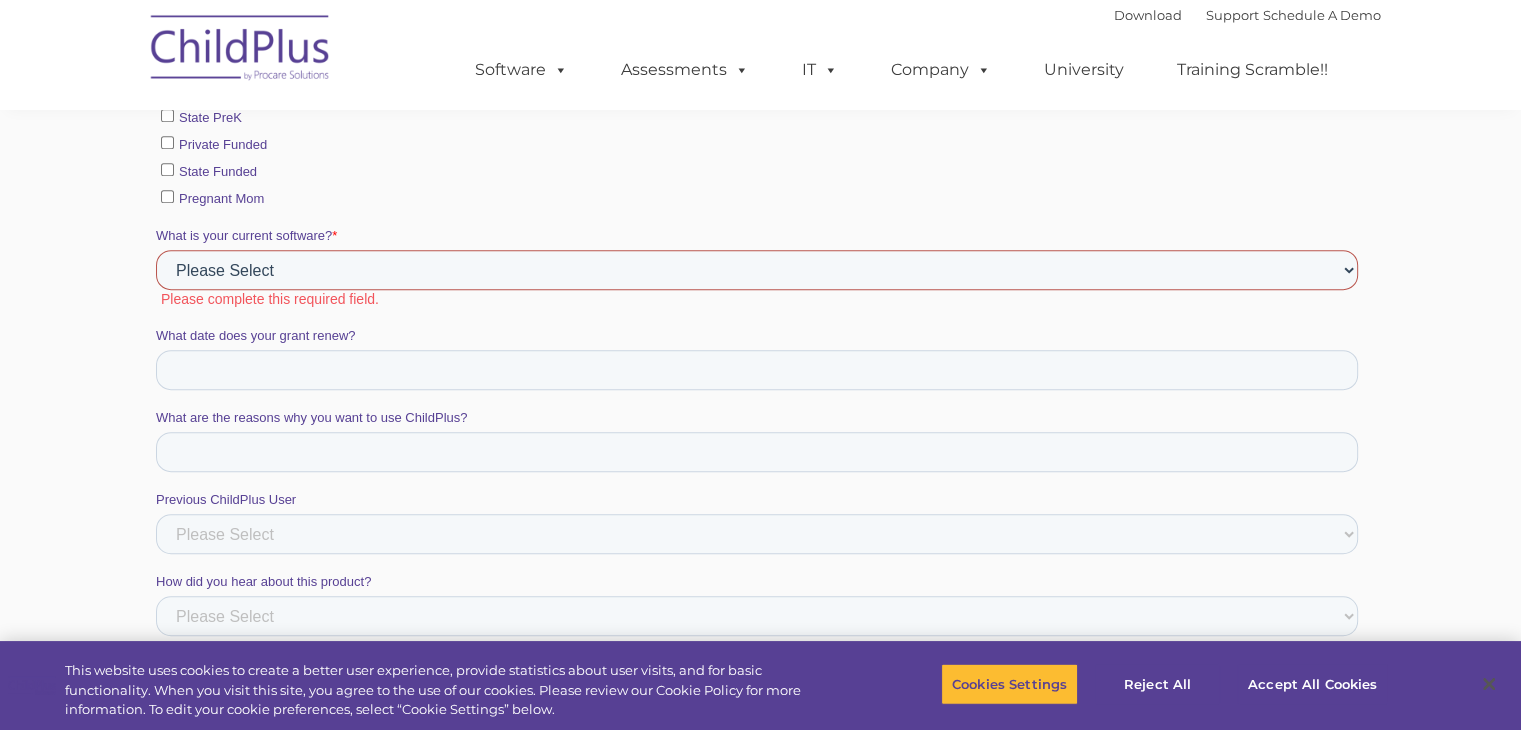 click on "Please Select Alliance Apricot Brightwheel CAP60 CAPTAIN ChildPlus COPA Easy Trak empowOR Galileo Genesis Earth GoEngage Headstarter HSFIS Infinite Campus Local myHeadStart New Grantee None Nothing Other PowerSchool Procare Salesforce Shine" at bounding box center (756, 270) 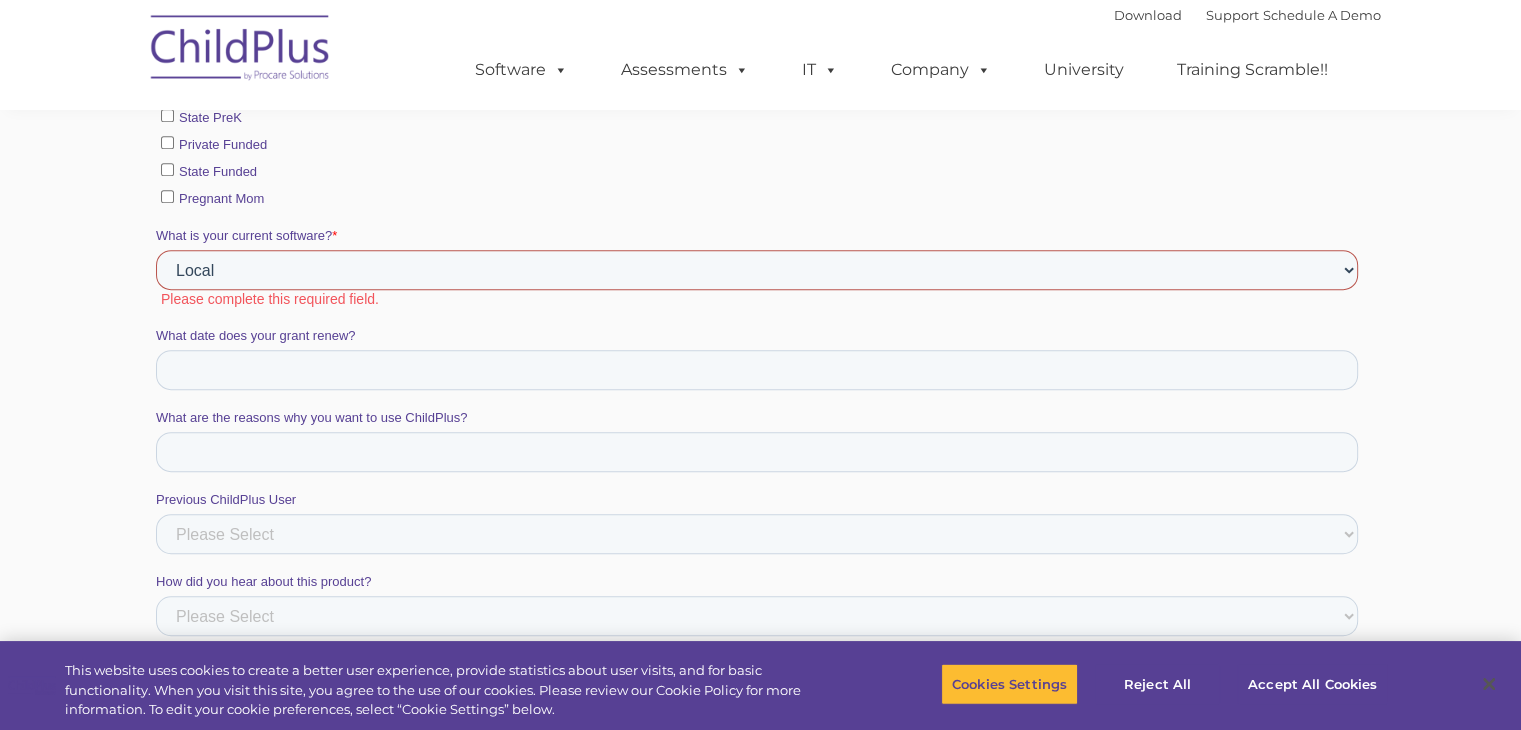click on "Please Select Alliance Apricot Brightwheel CAP60 CAPTAIN ChildPlus COPA Easy Trak empowOR Galileo Genesis Earth GoEngage Headstarter HSFIS Infinite Campus Local myHeadStart New Grantee None Nothing Other PowerSchool Procare Salesforce Shine" at bounding box center [756, 270] 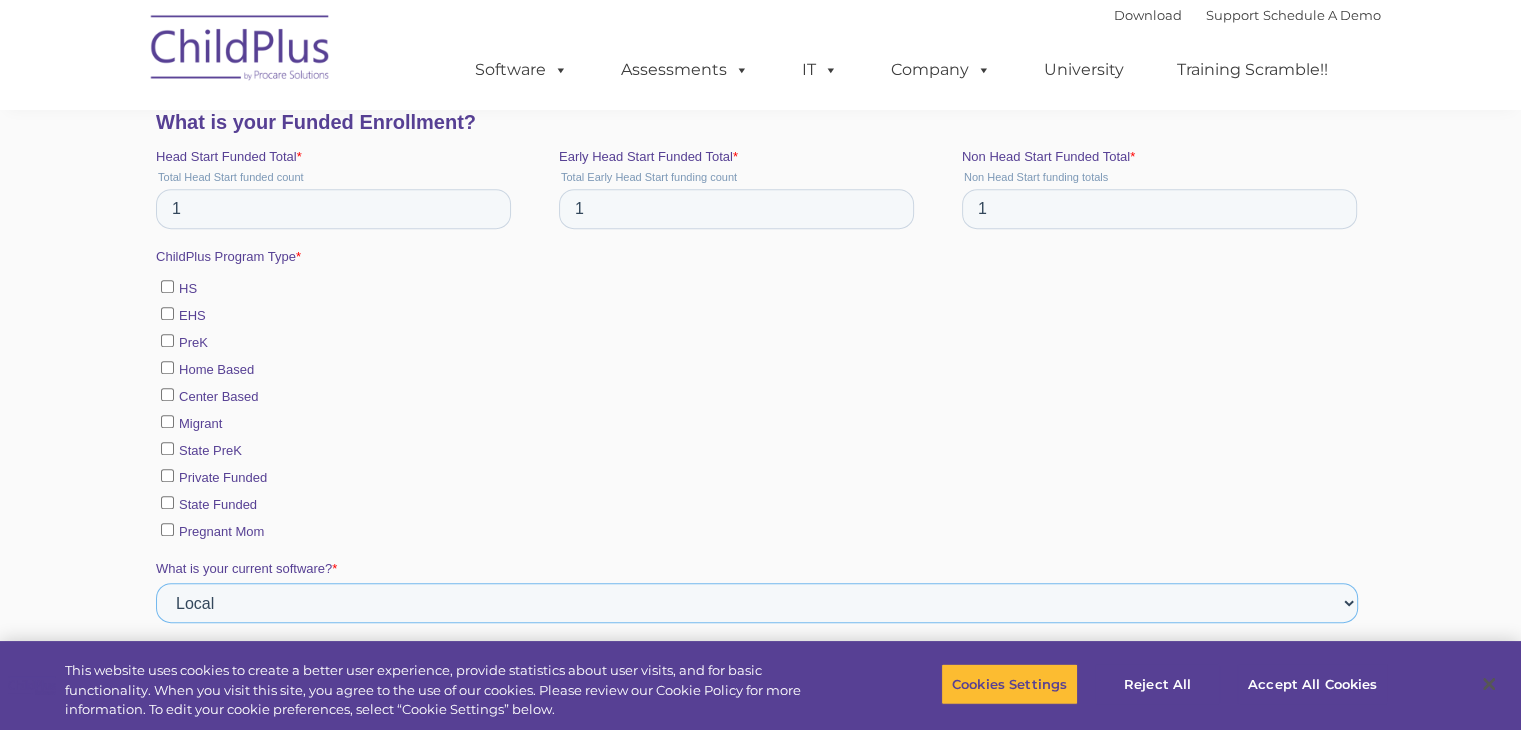 scroll, scrollTop: 902, scrollLeft: 0, axis: vertical 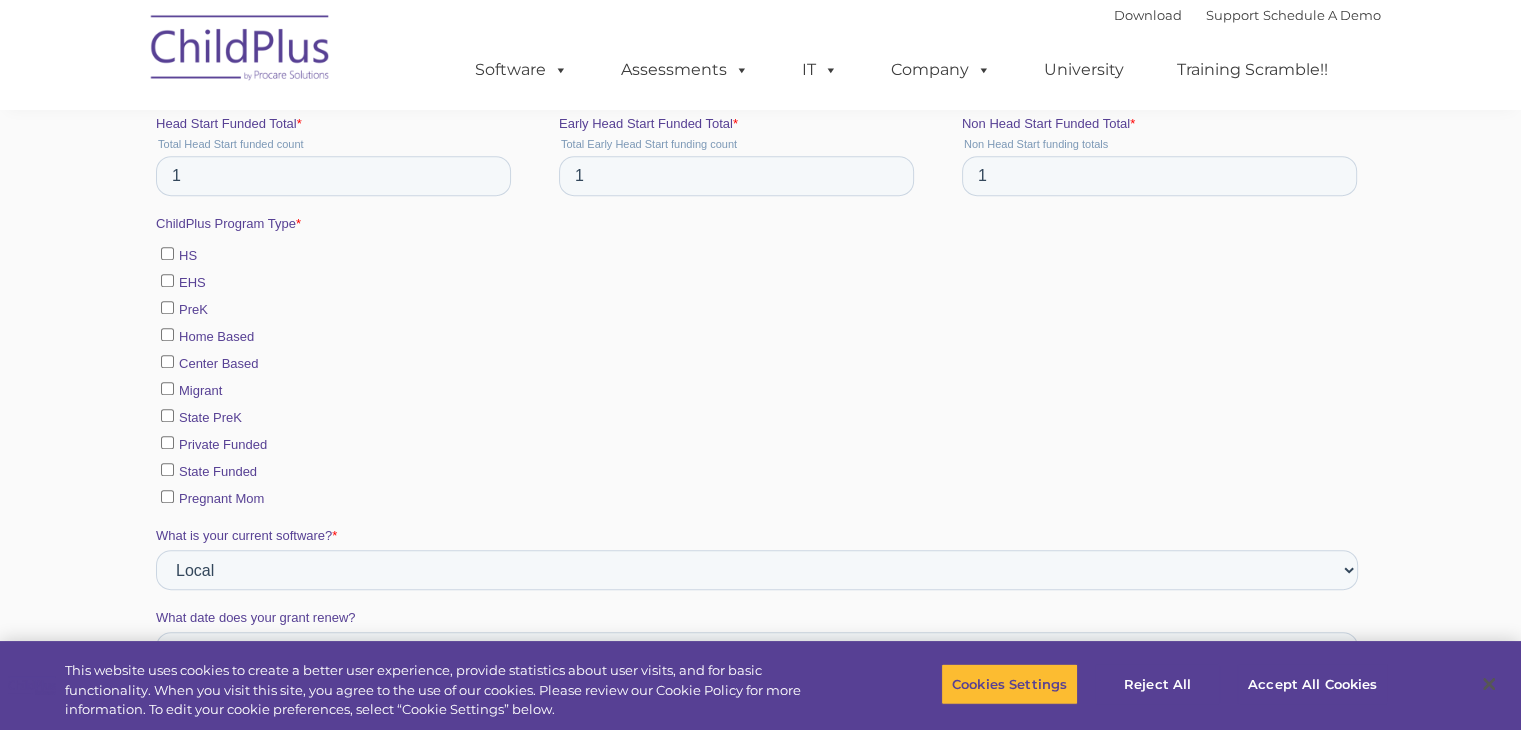 click on "Private Funded" at bounding box center (166, 442) 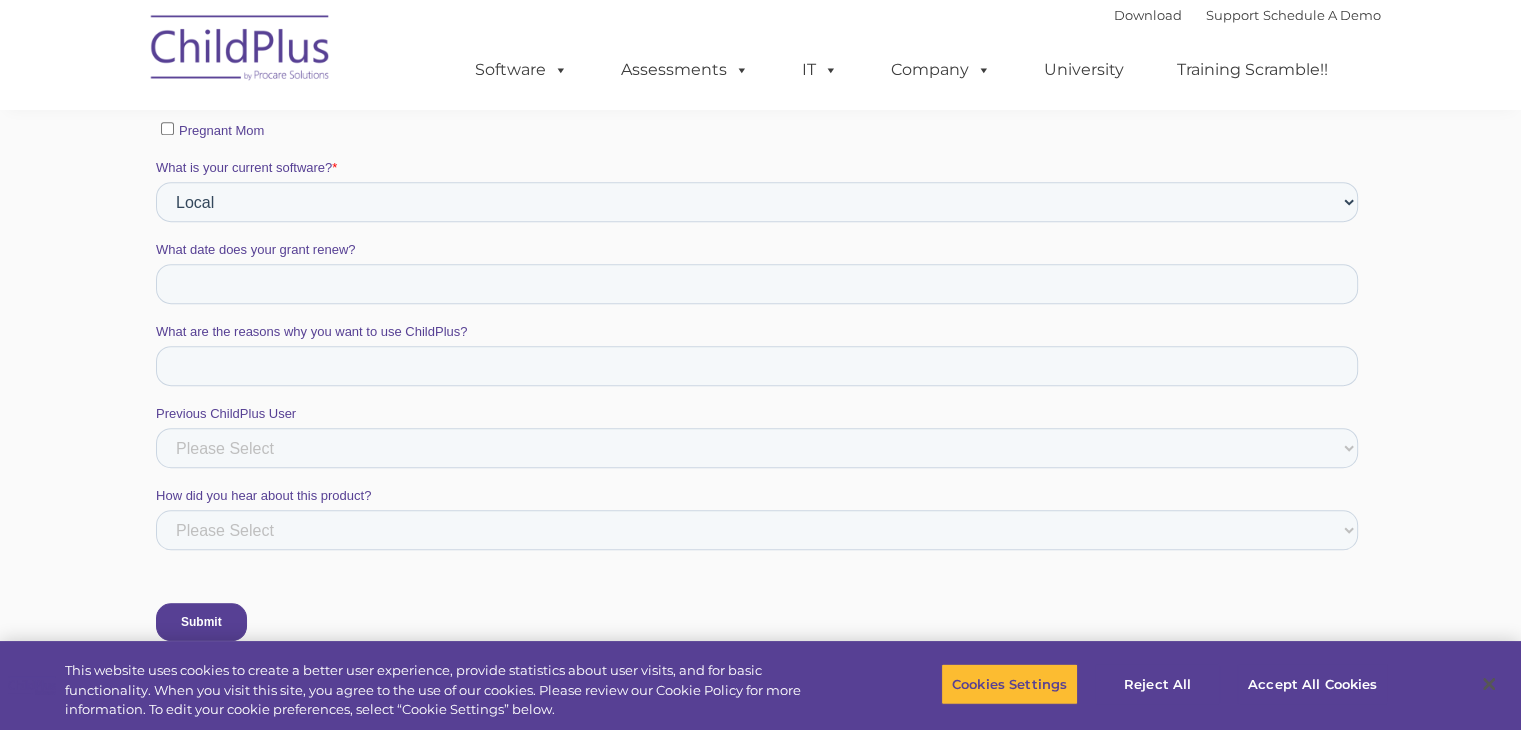 scroll, scrollTop: 1302, scrollLeft: 0, axis: vertical 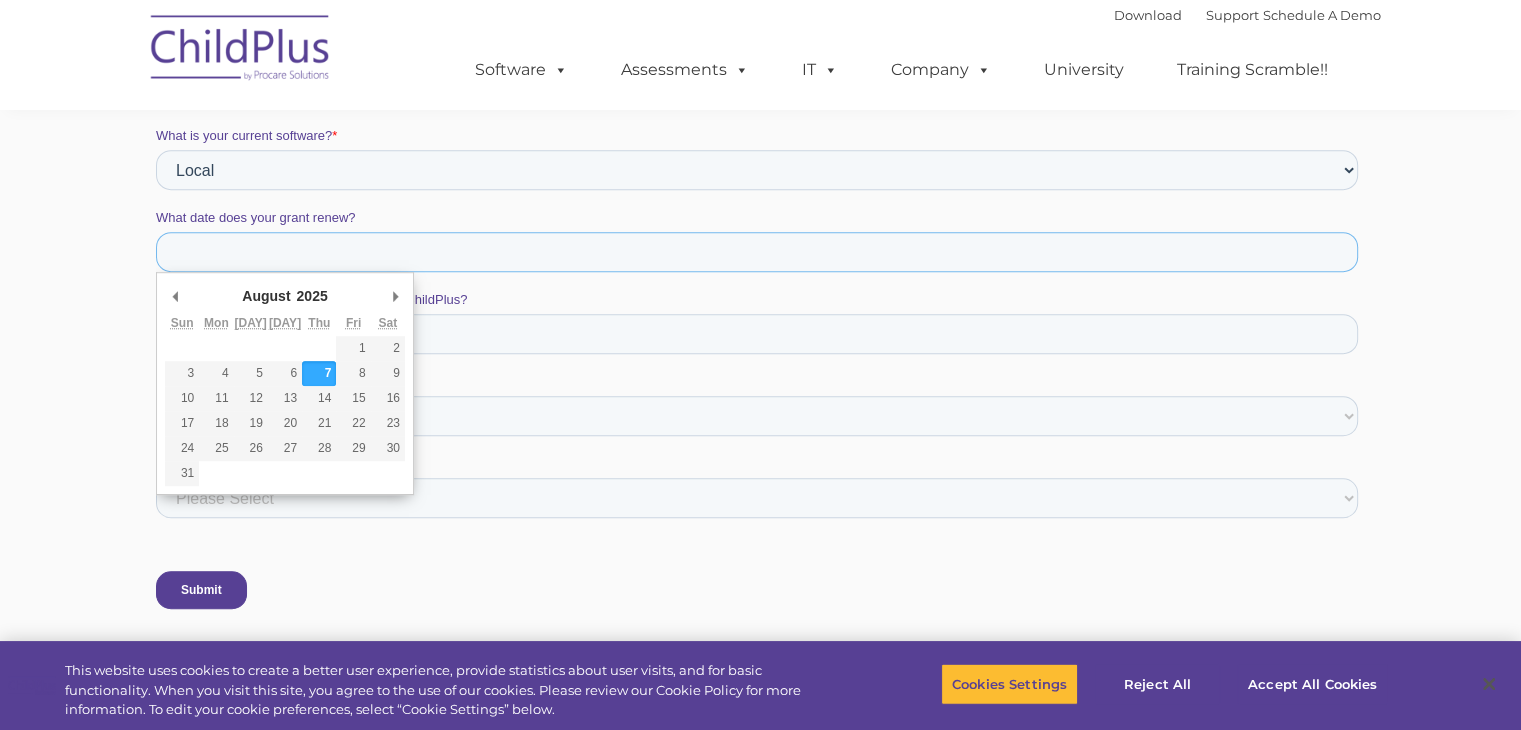 click on "What date does your grant renew?" at bounding box center [756, 252] 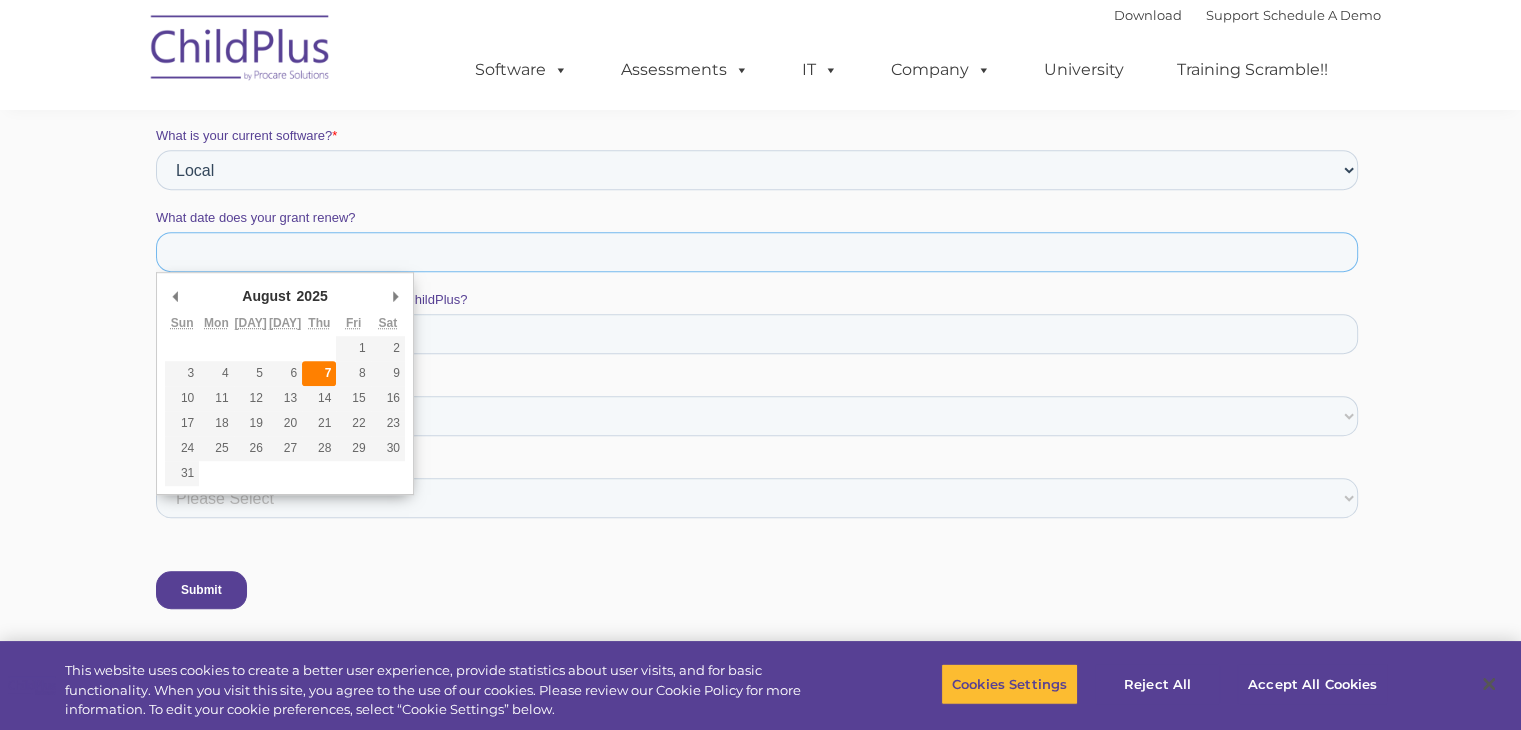 type on "2025-08-07" 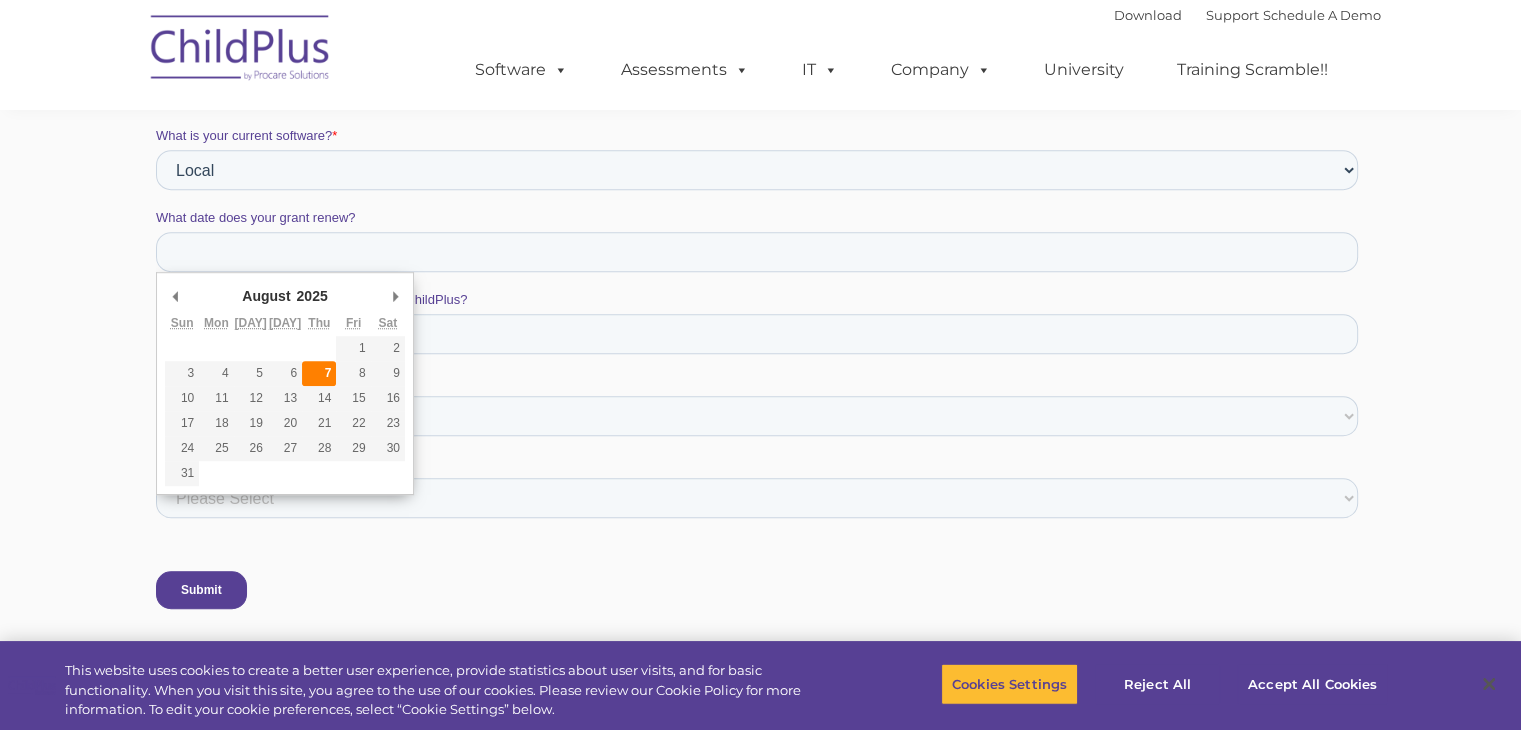 type on "[DATE]" 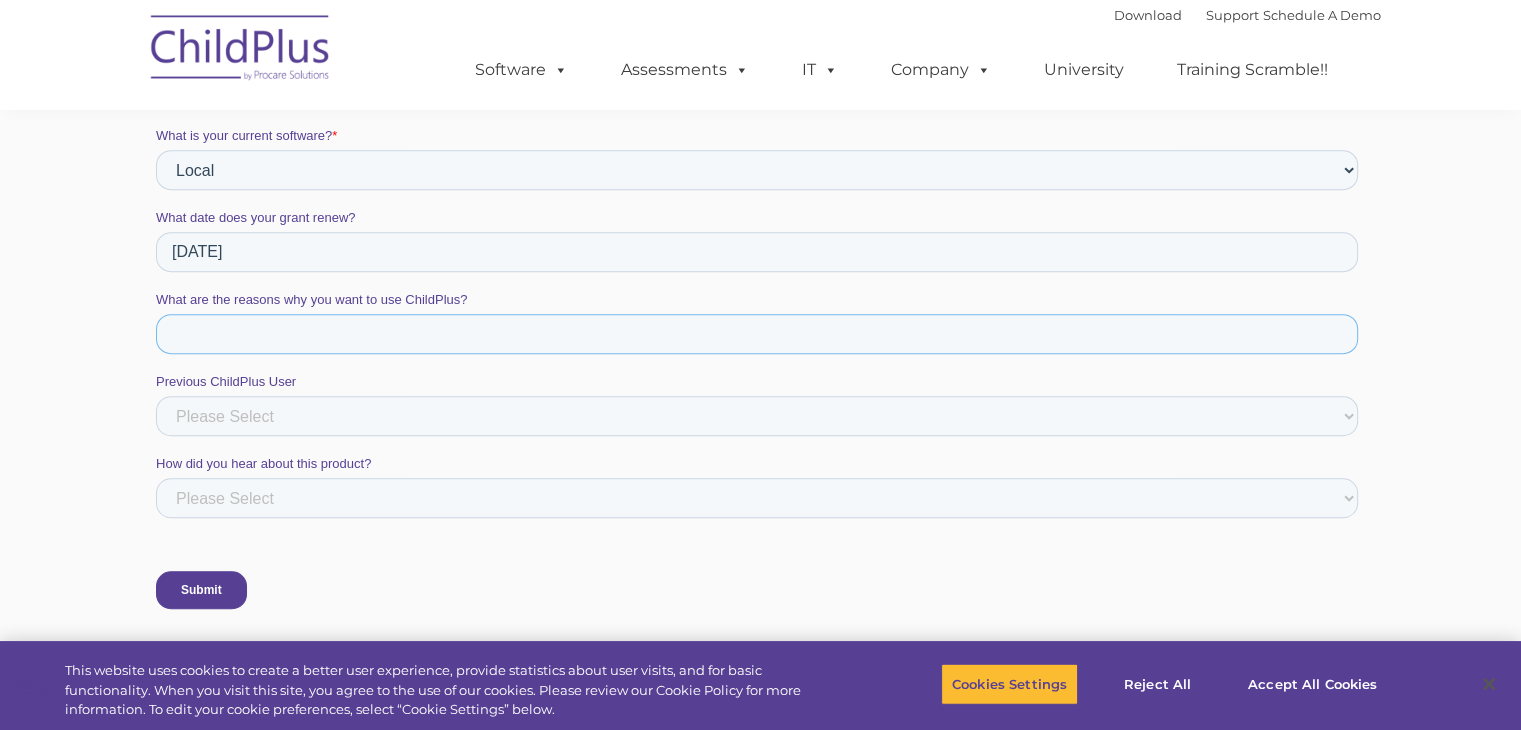 click on "What are the reasons why you want to use ChildPlus?" at bounding box center (756, 334) 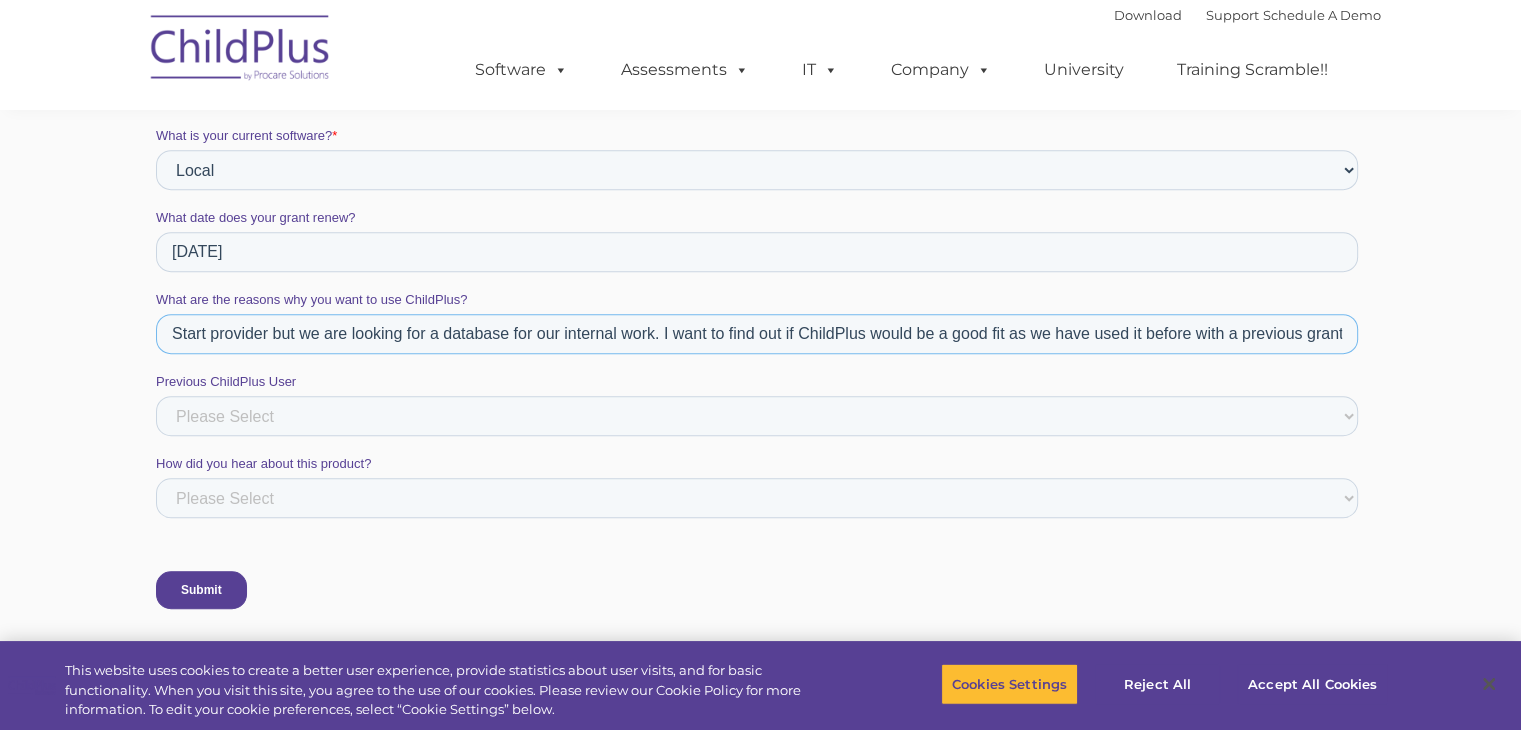 scroll, scrollTop: 0, scrollLeft: 138, axis: horizontal 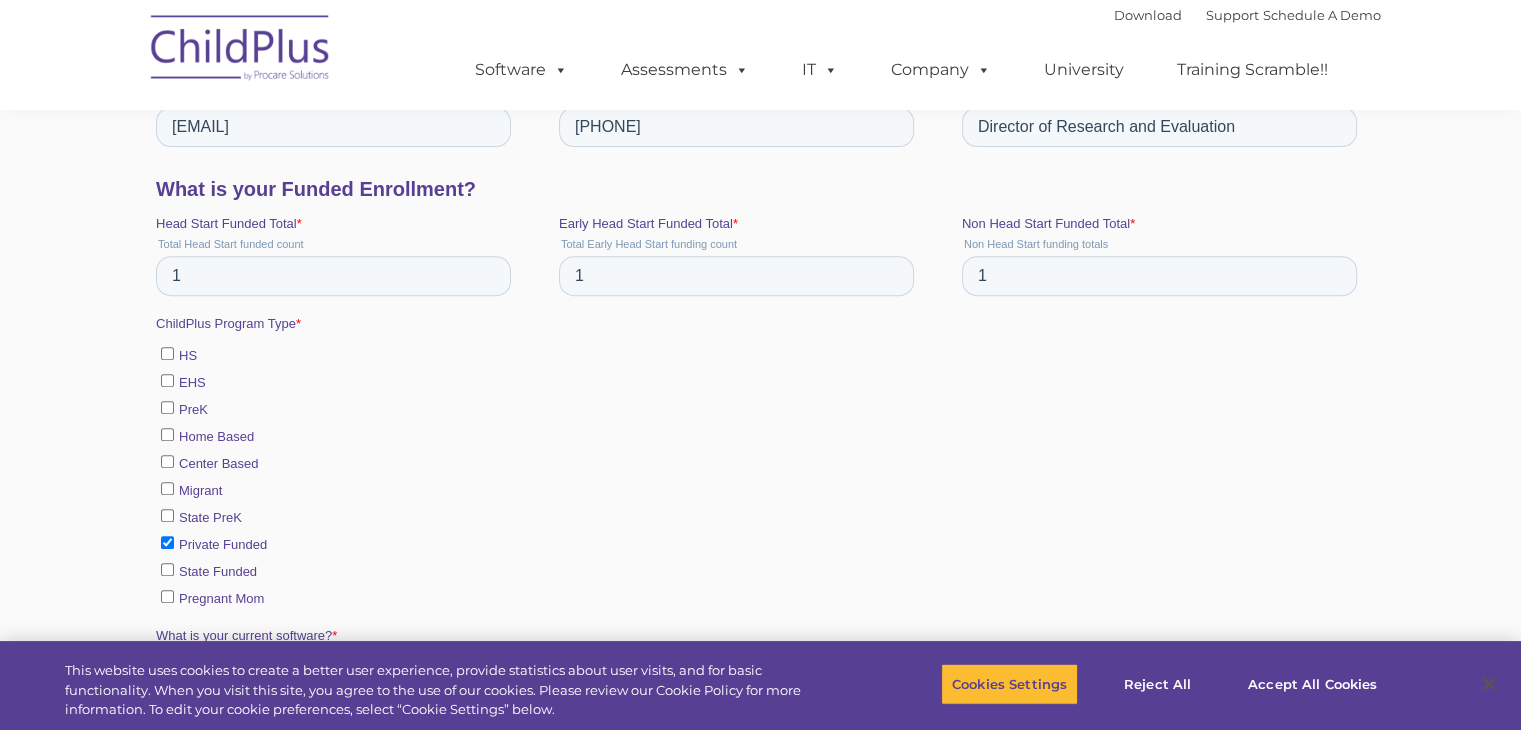 type on "We are not a HeadStart provider but we are looking for a database for our internal work. I want to find out if ChildPlus would be a good fit as we have used it before with a previous grant." 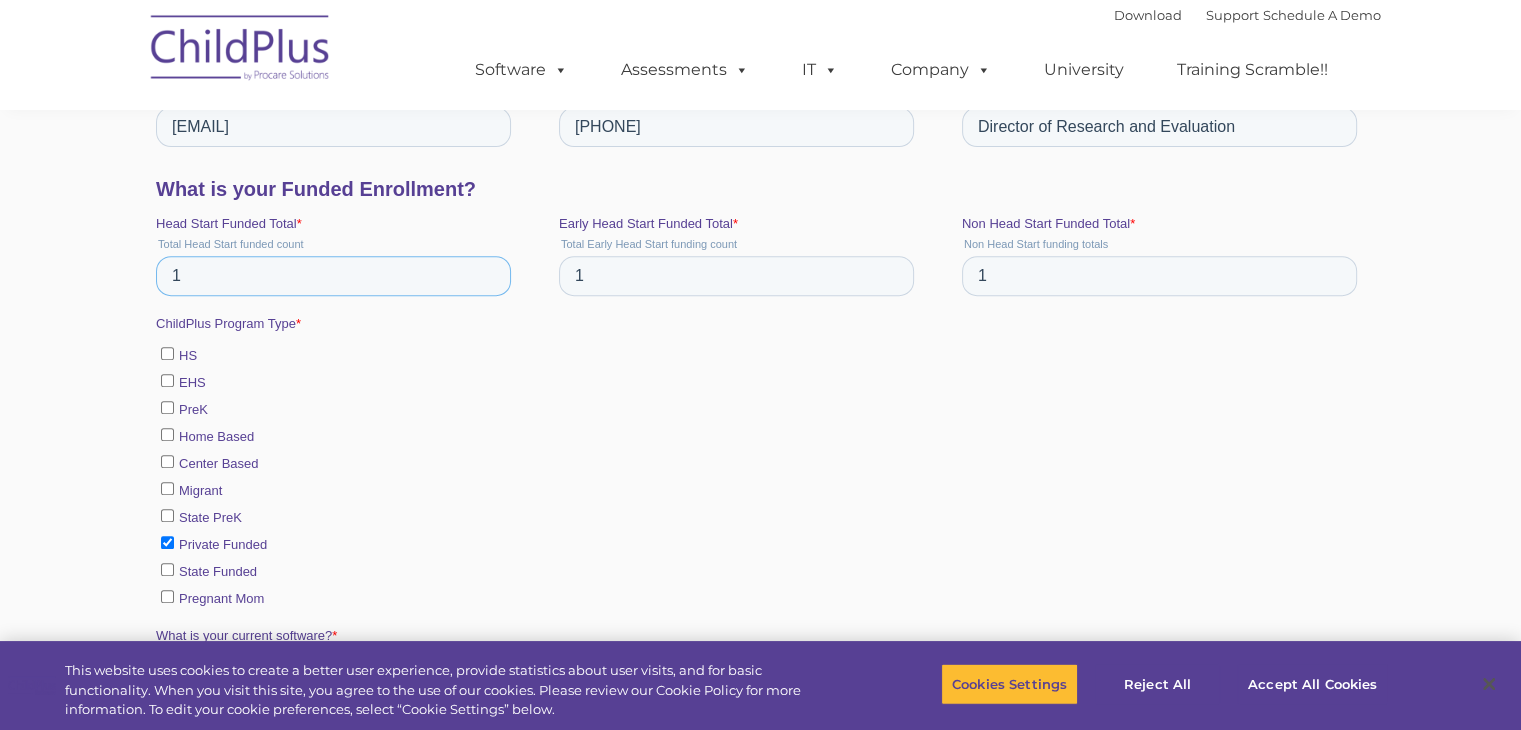 scroll, scrollTop: 0, scrollLeft: 0, axis: both 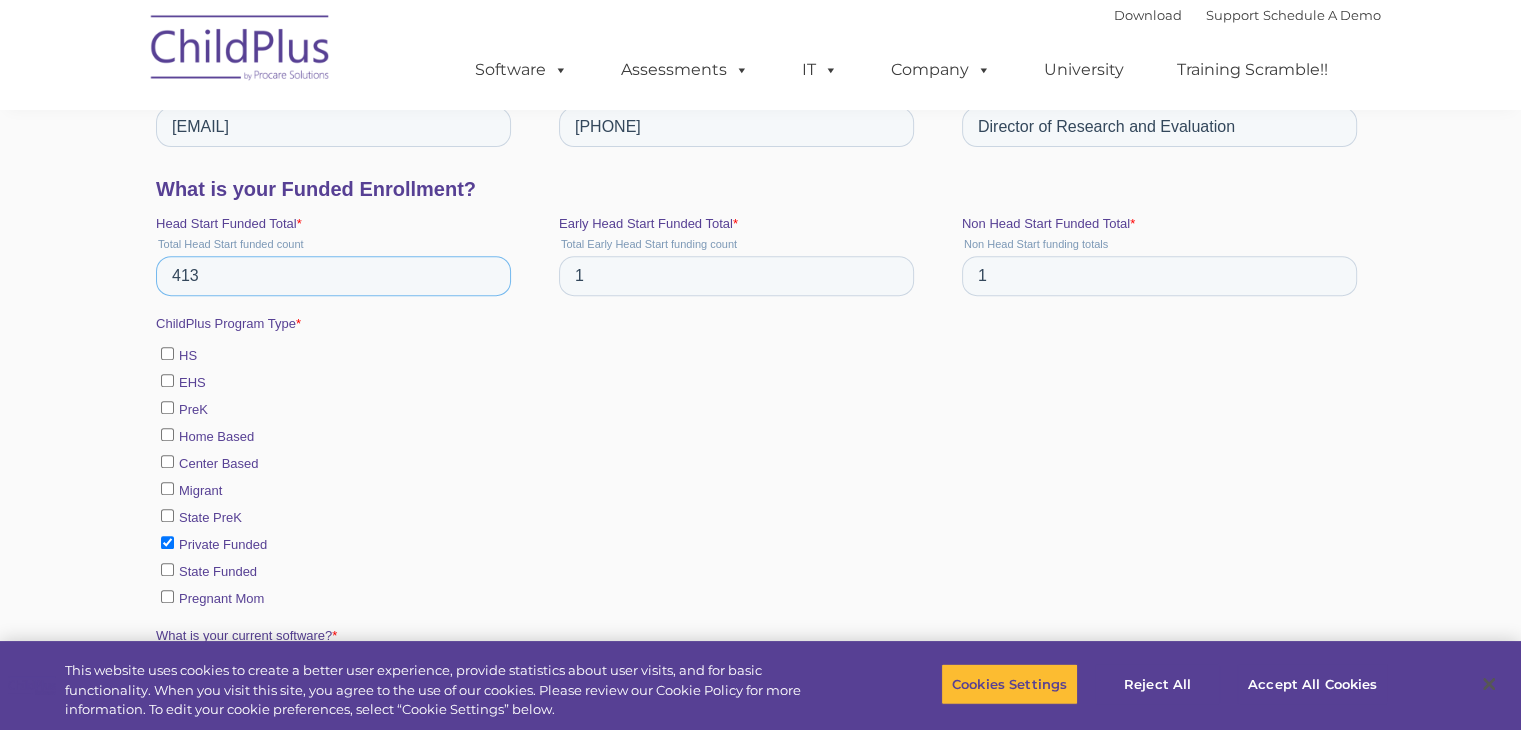 type on "413" 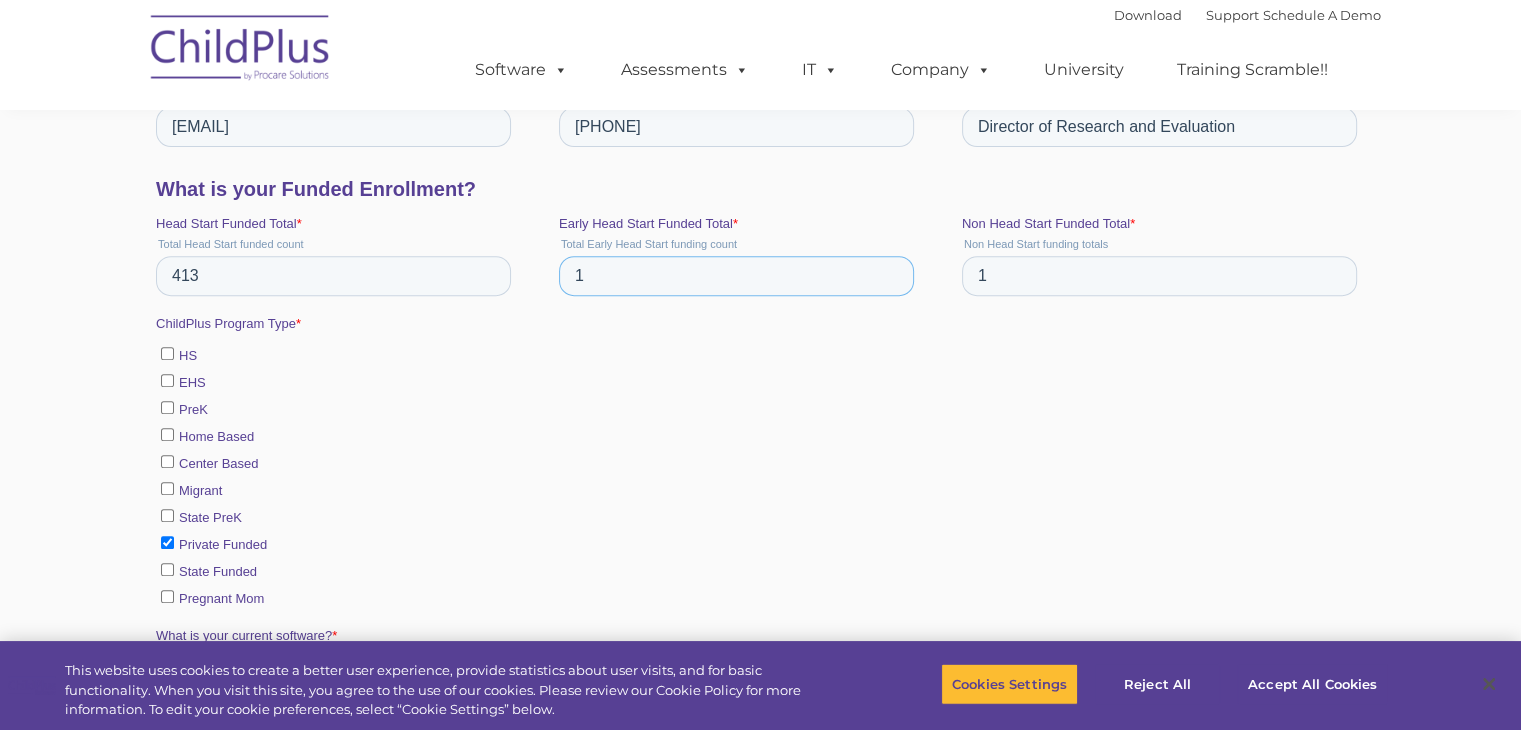 drag, startPoint x: 600, startPoint y: 282, endPoint x: 564, endPoint y: 279, distance: 36.124783 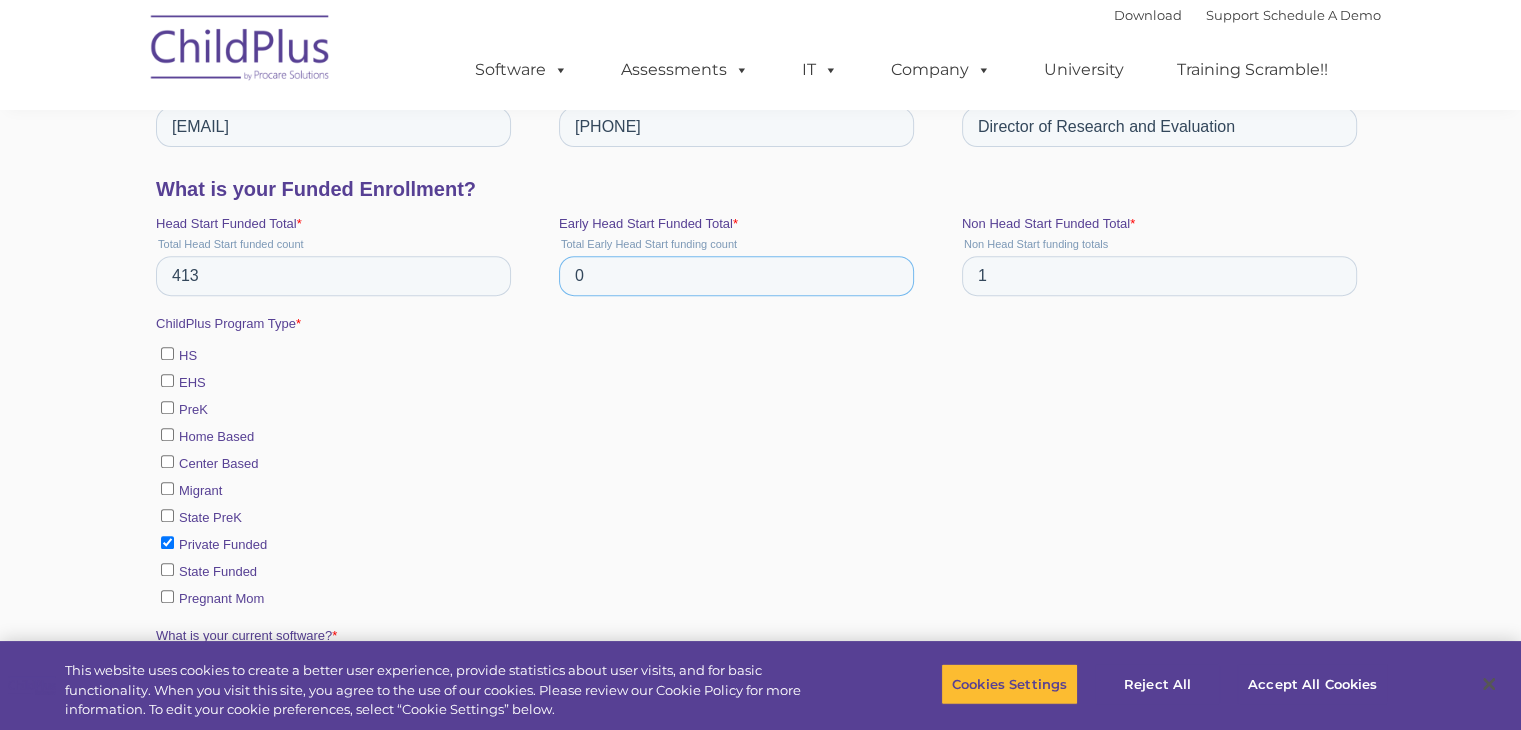 type on "0" 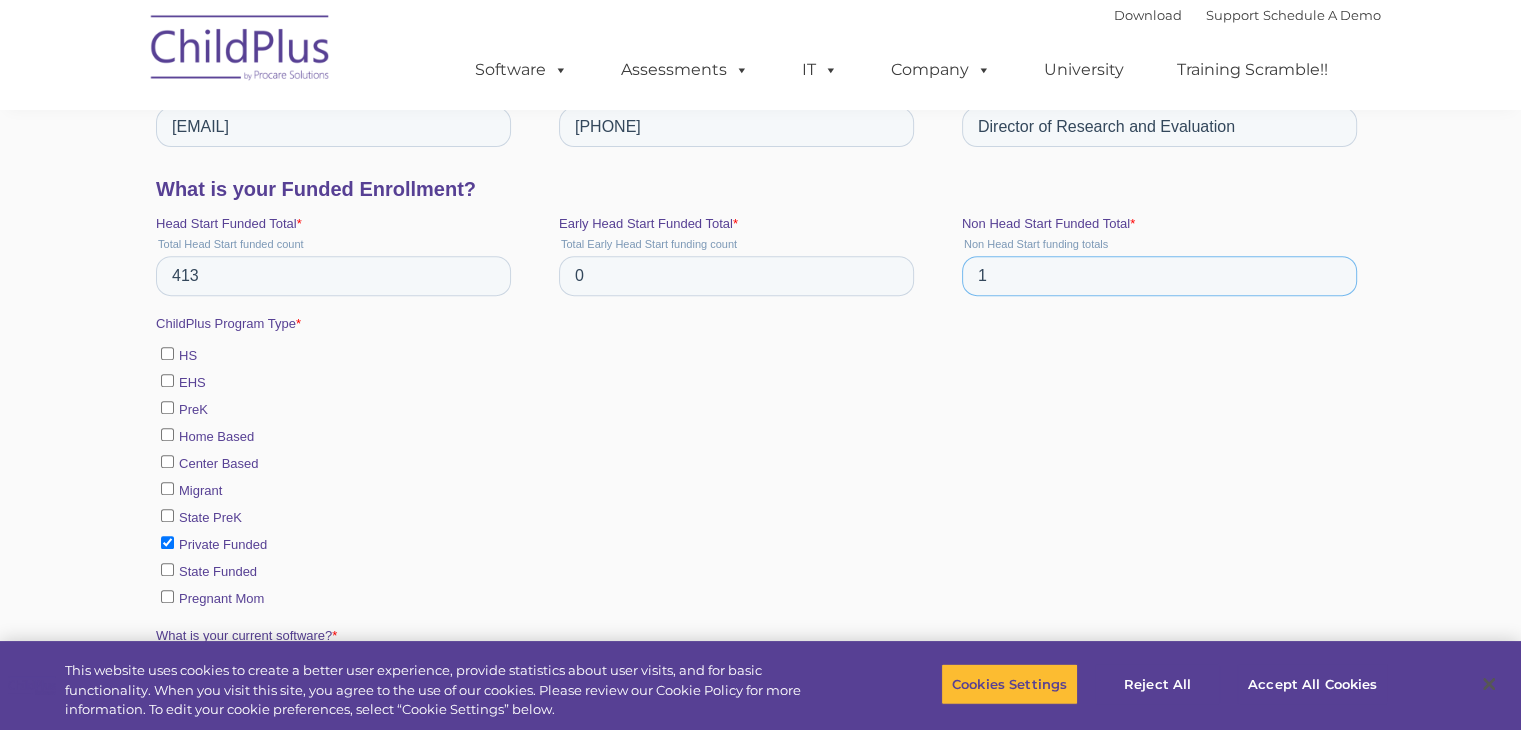 drag, startPoint x: 1030, startPoint y: 283, endPoint x: 971, endPoint y: 283, distance: 59 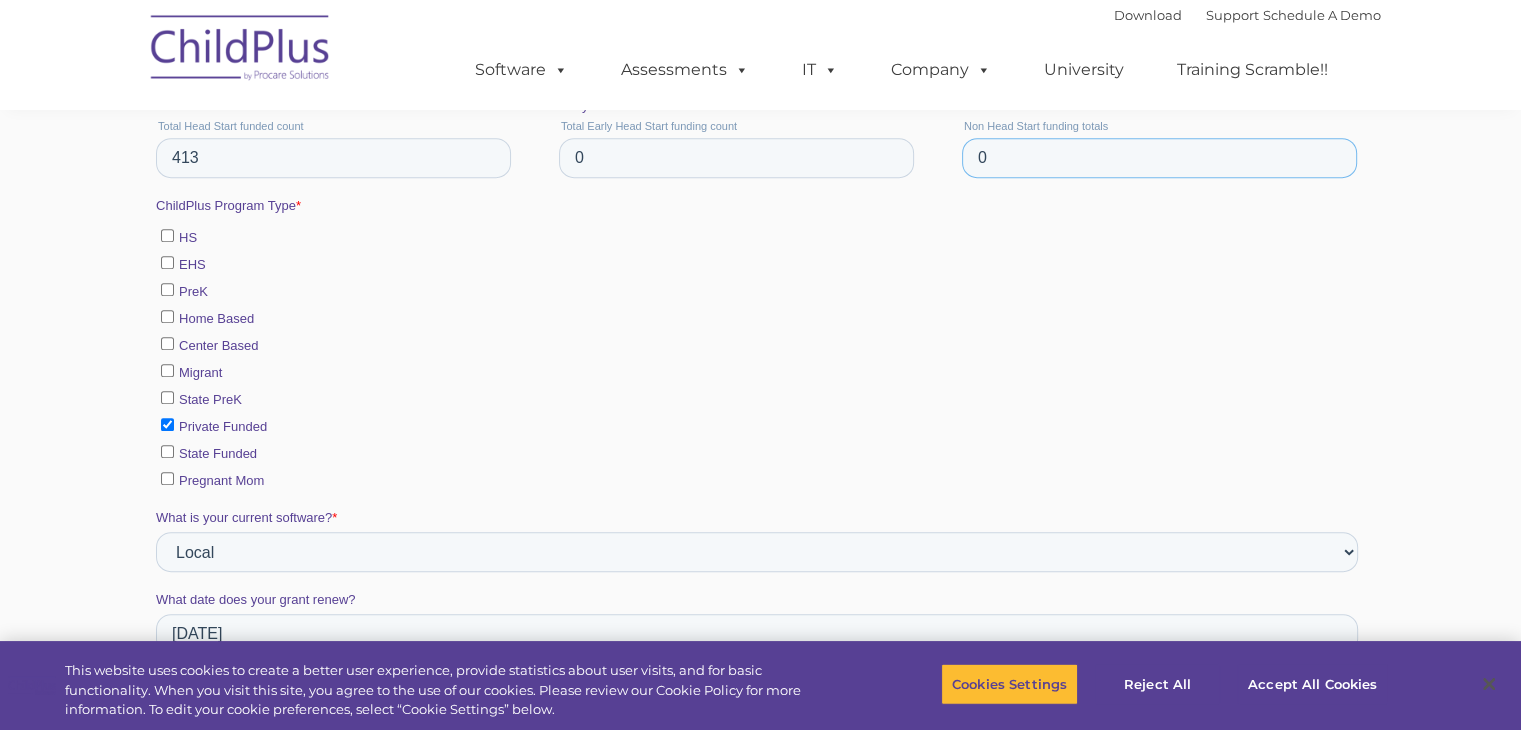scroll, scrollTop: 1102, scrollLeft: 0, axis: vertical 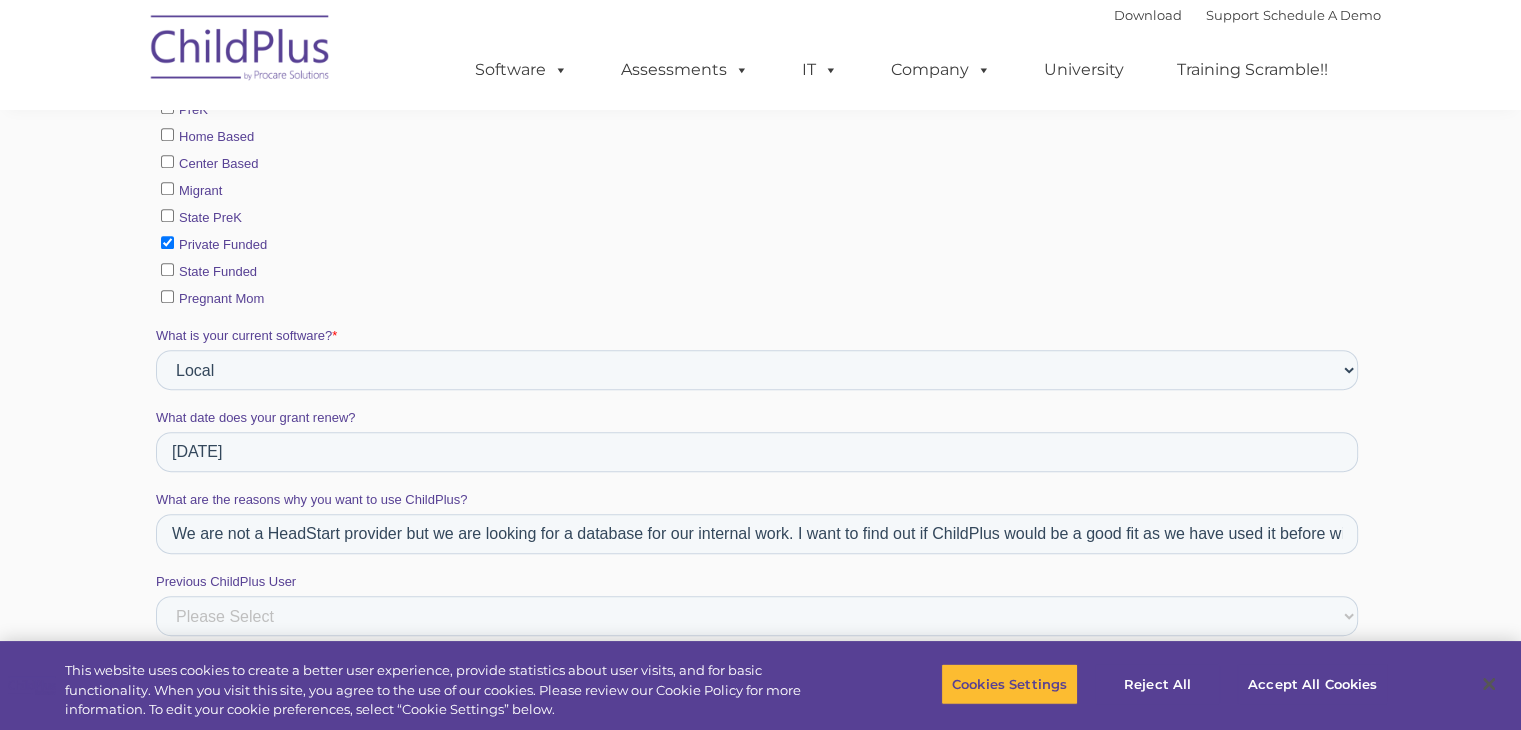 type on "0" 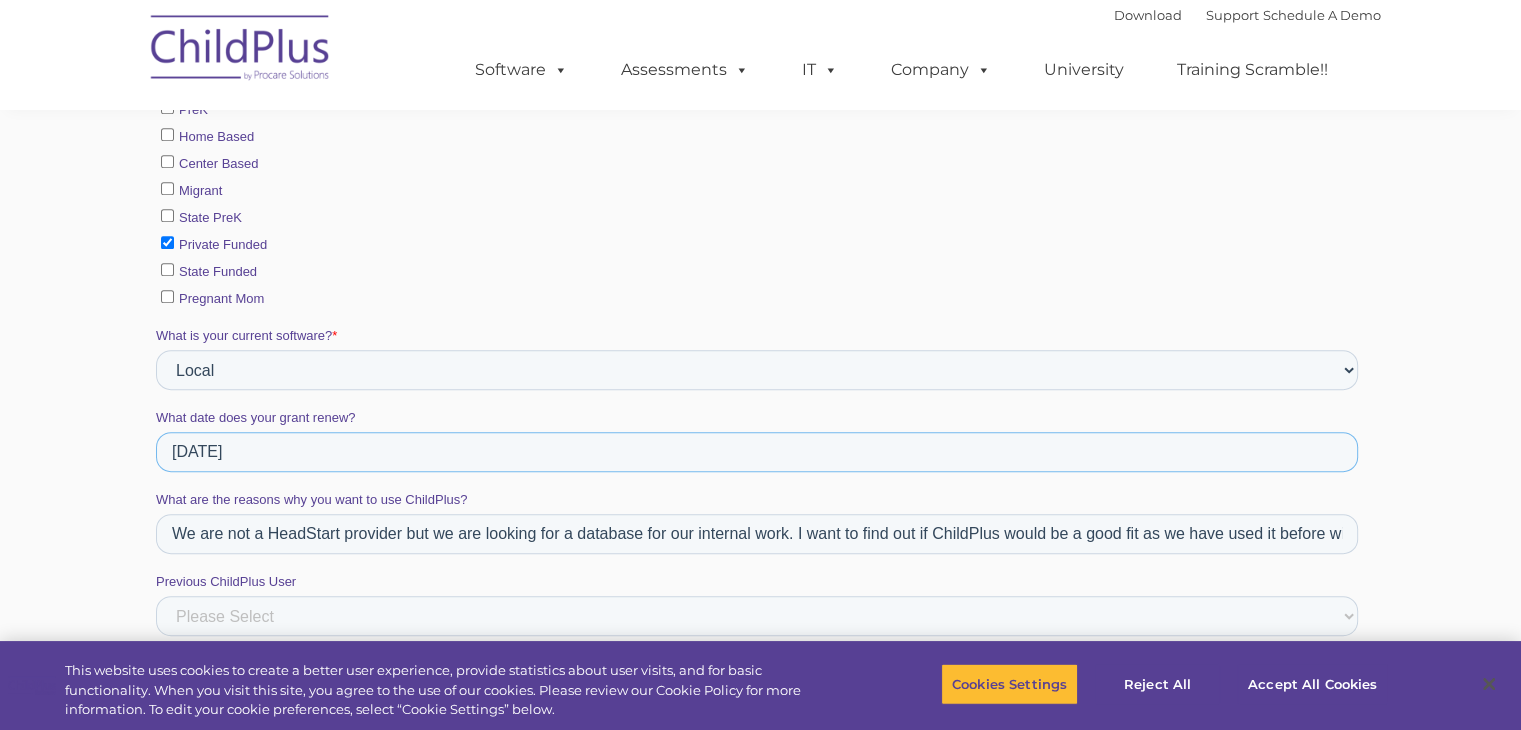 click on "[DATE]" at bounding box center (756, 452) 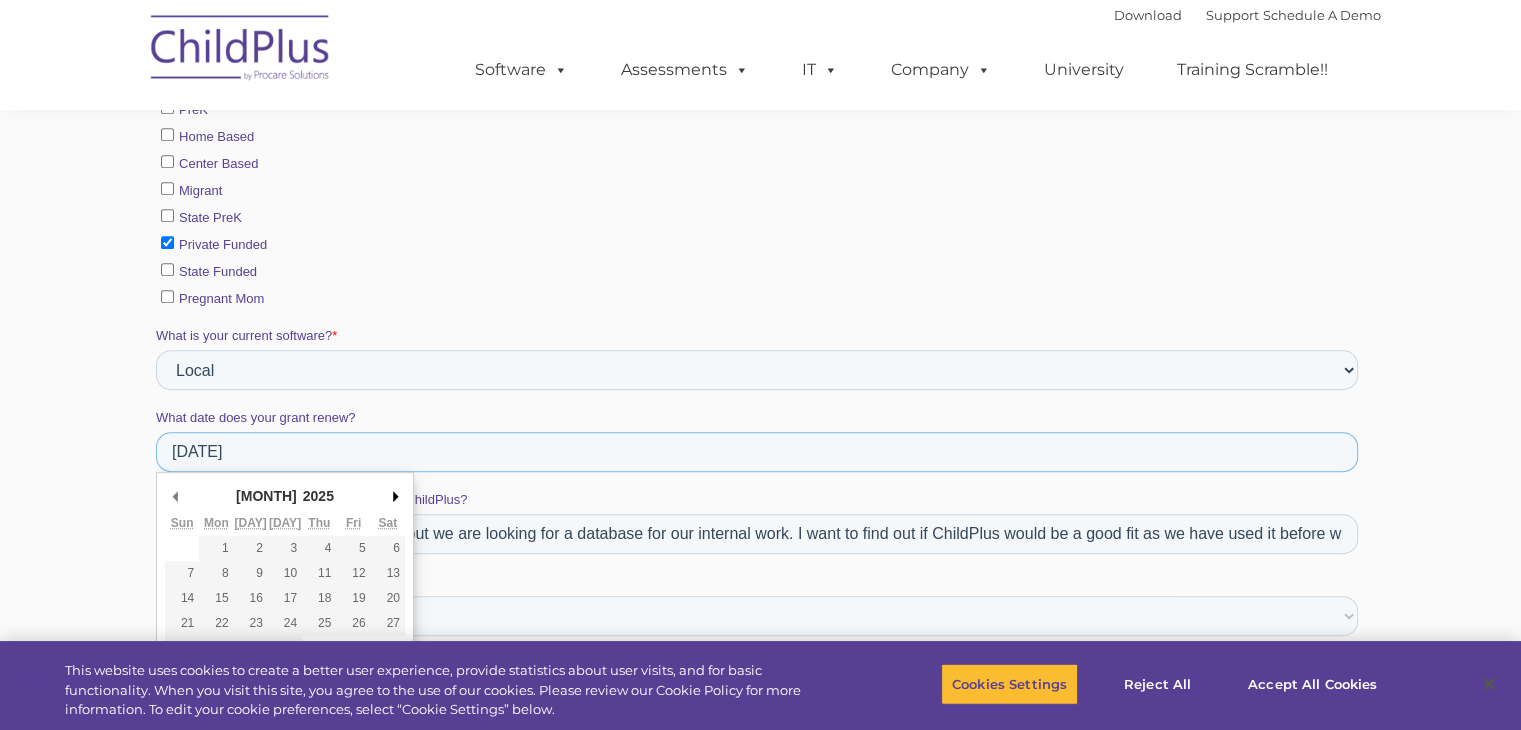 scroll, scrollTop: 1202, scrollLeft: 0, axis: vertical 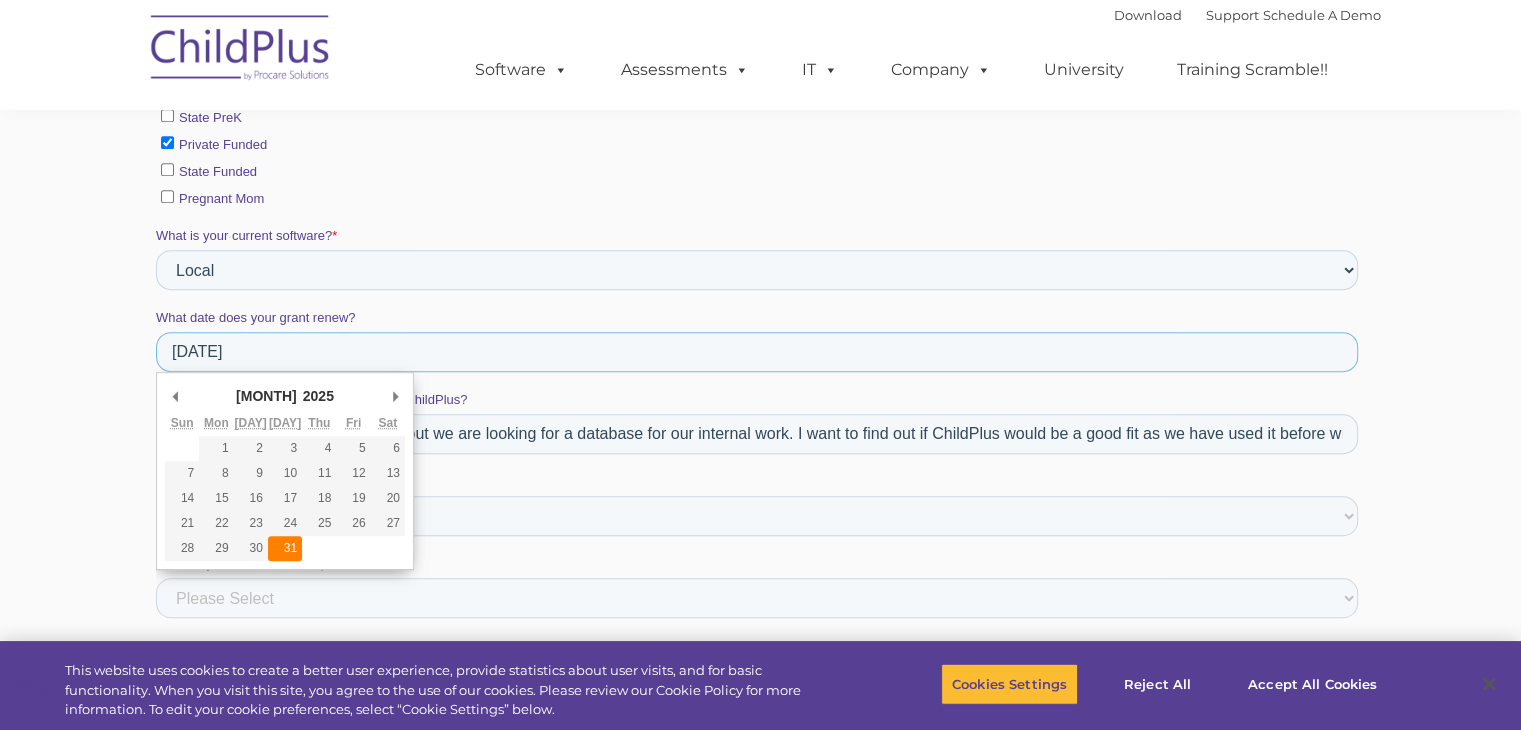 type on "[DATE]" 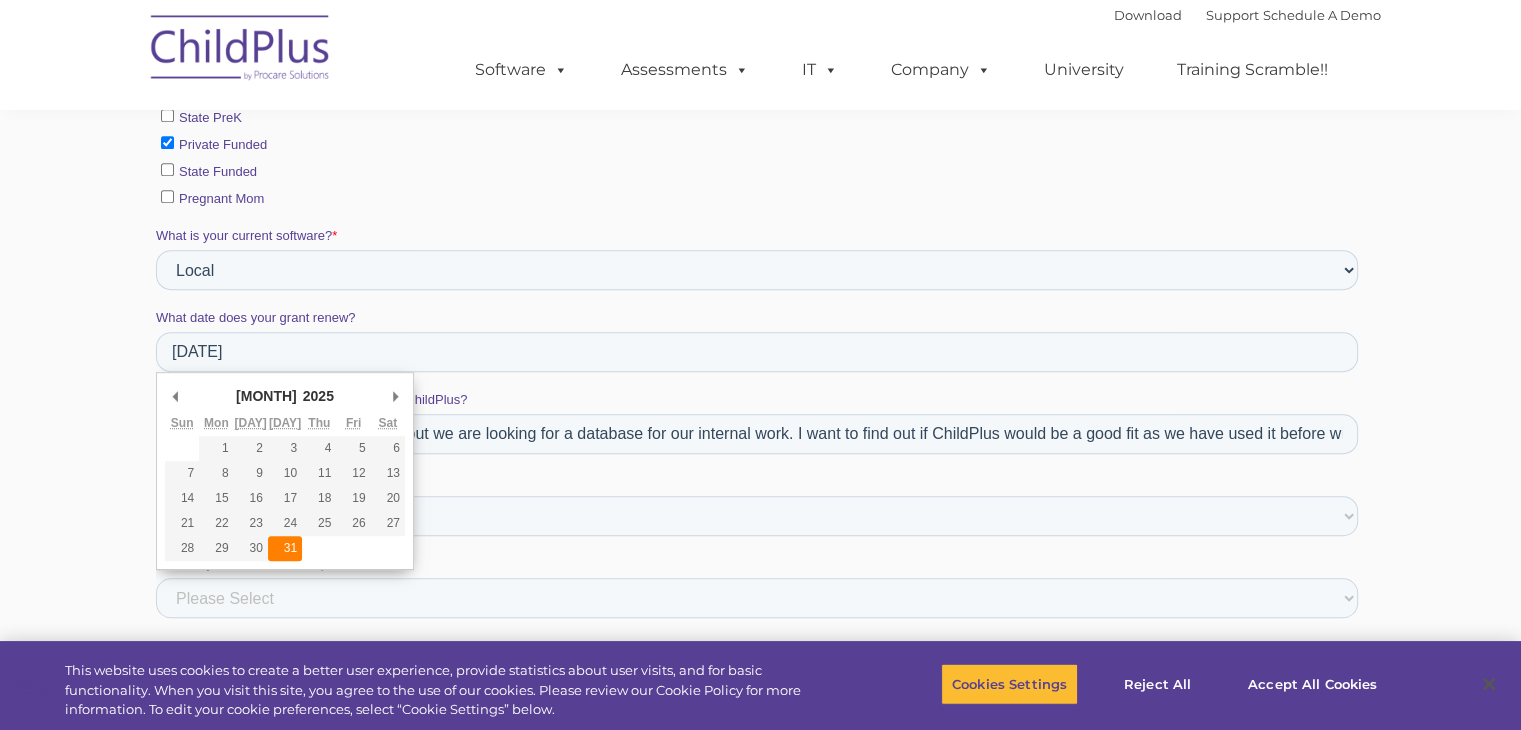type on "[DATE]" 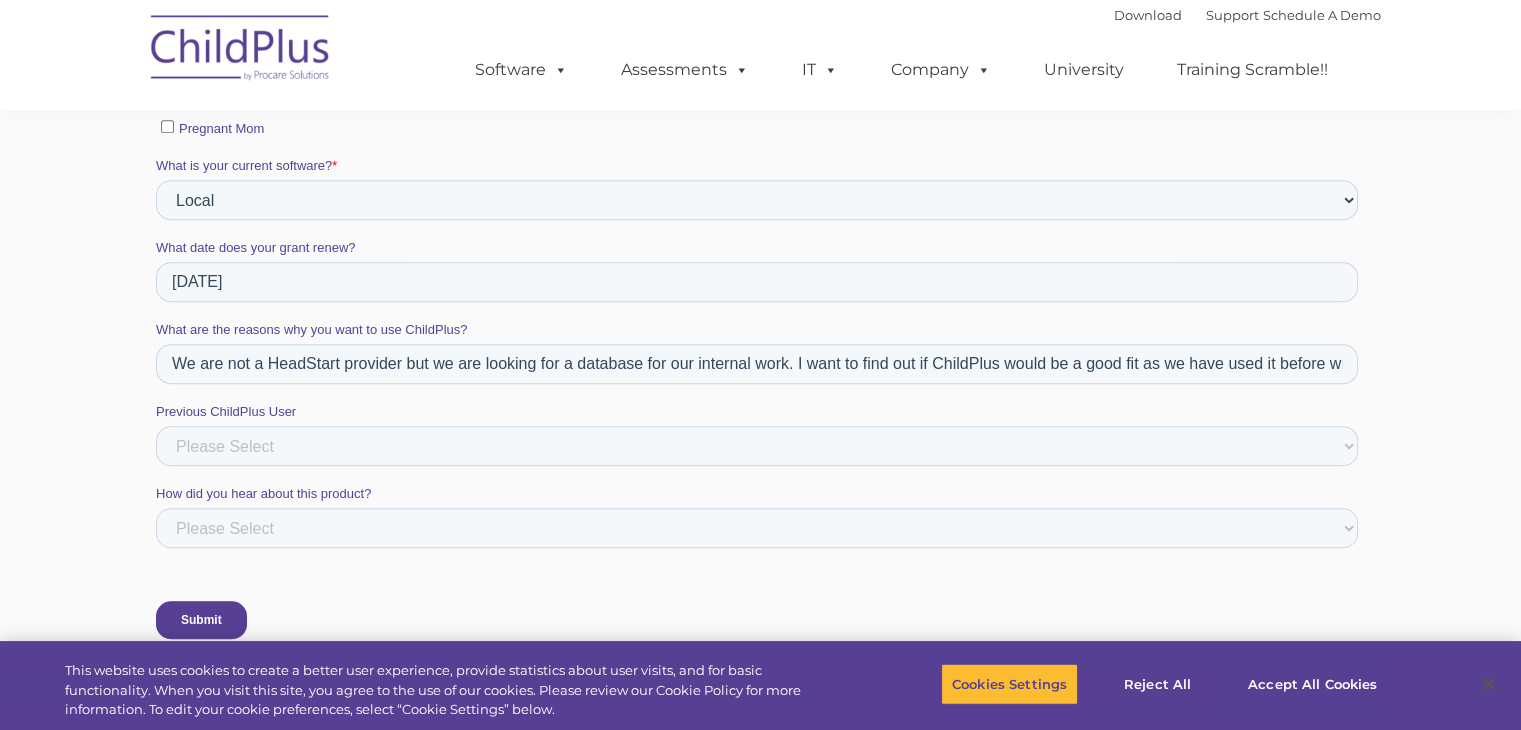 scroll, scrollTop: 1302, scrollLeft: 0, axis: vertical 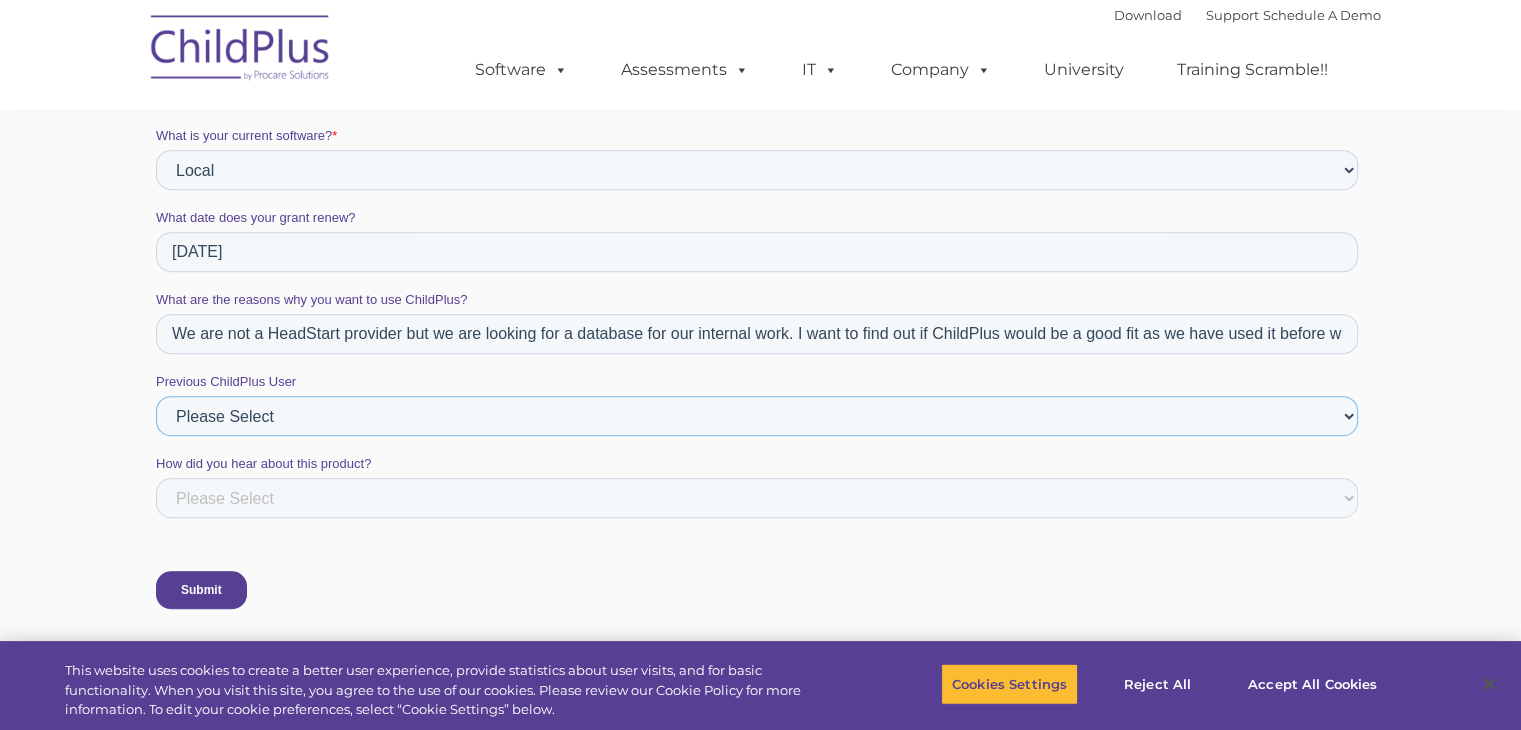 click on "Please Select Yes No" at bounding box center (756, 416) 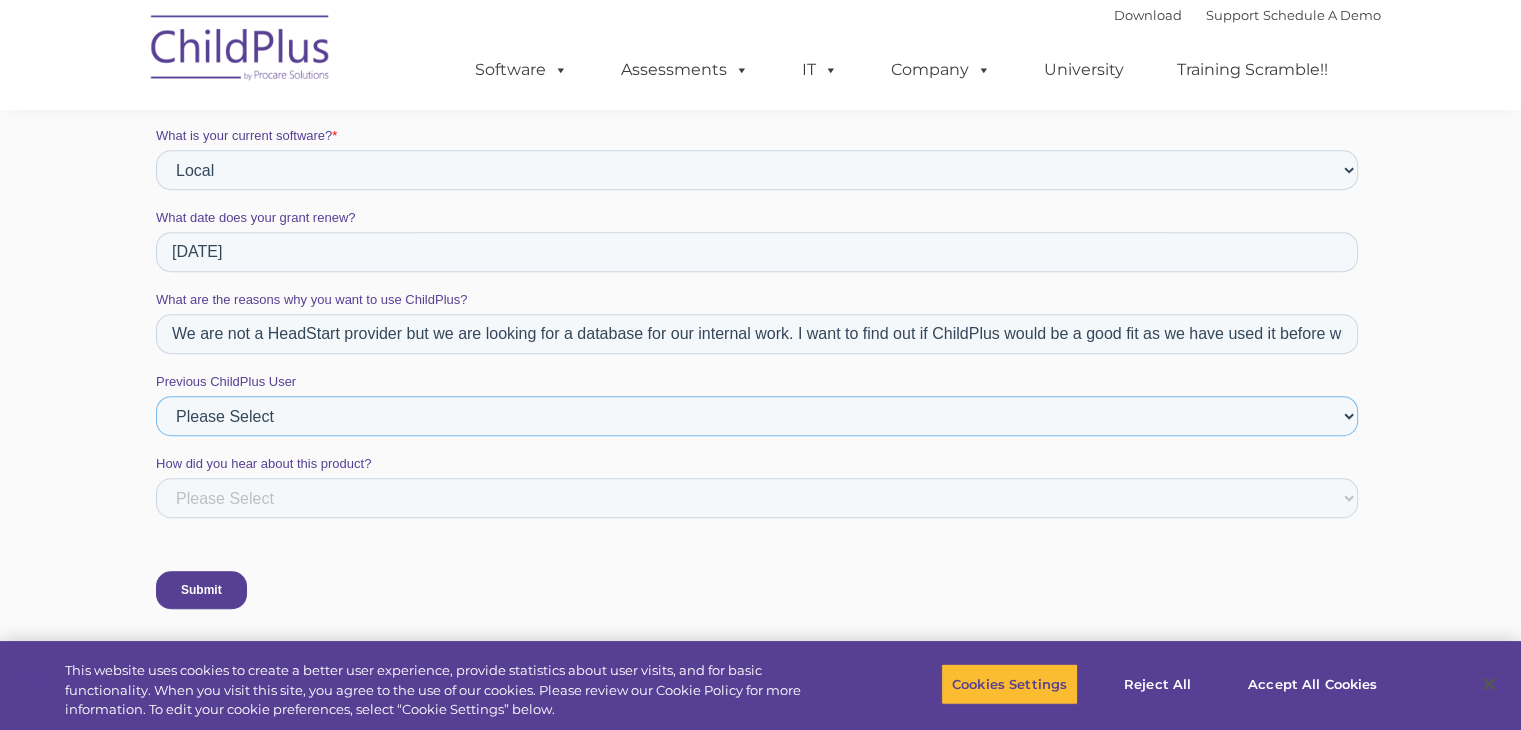 select on "No" 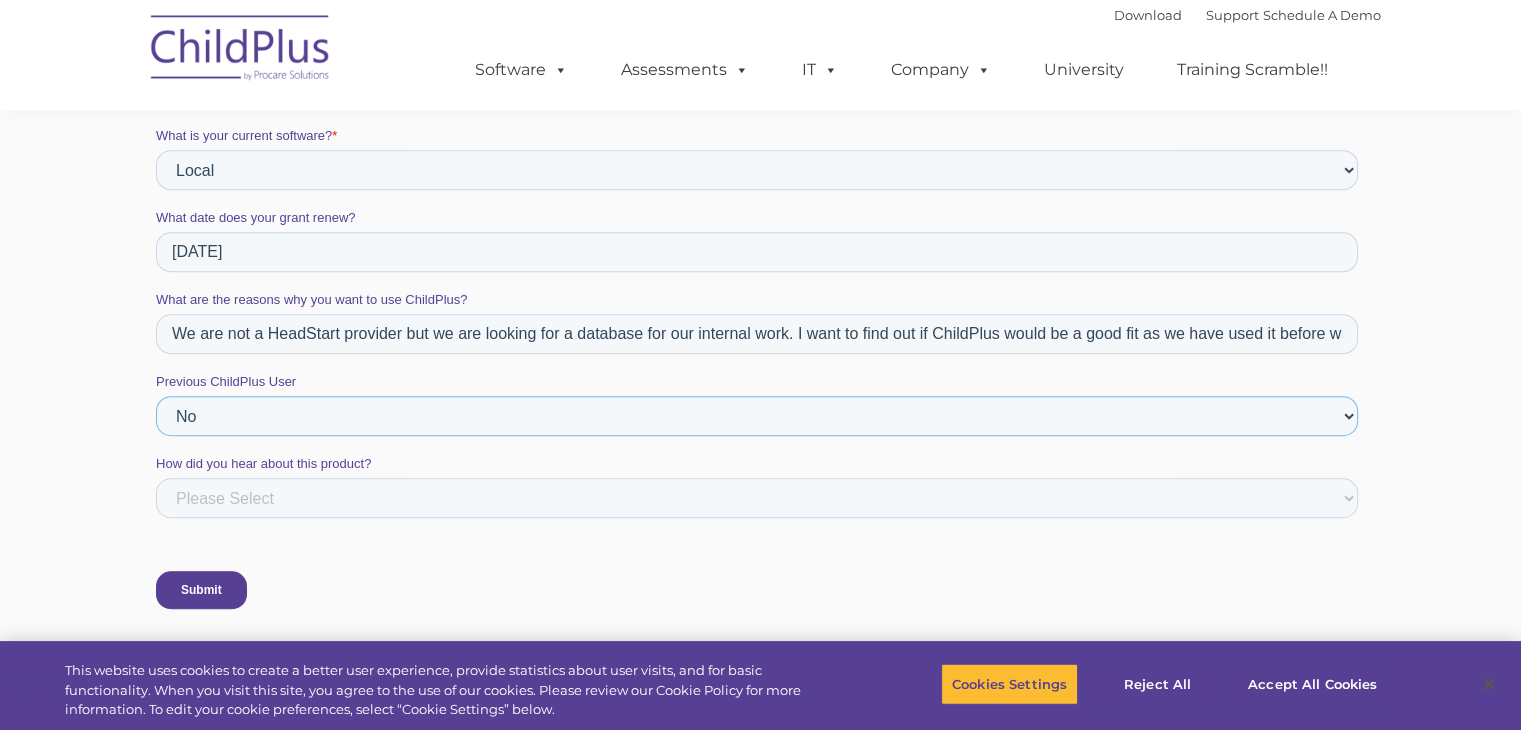 click on "Please Select Yes No" at bounding box center [756, 416] 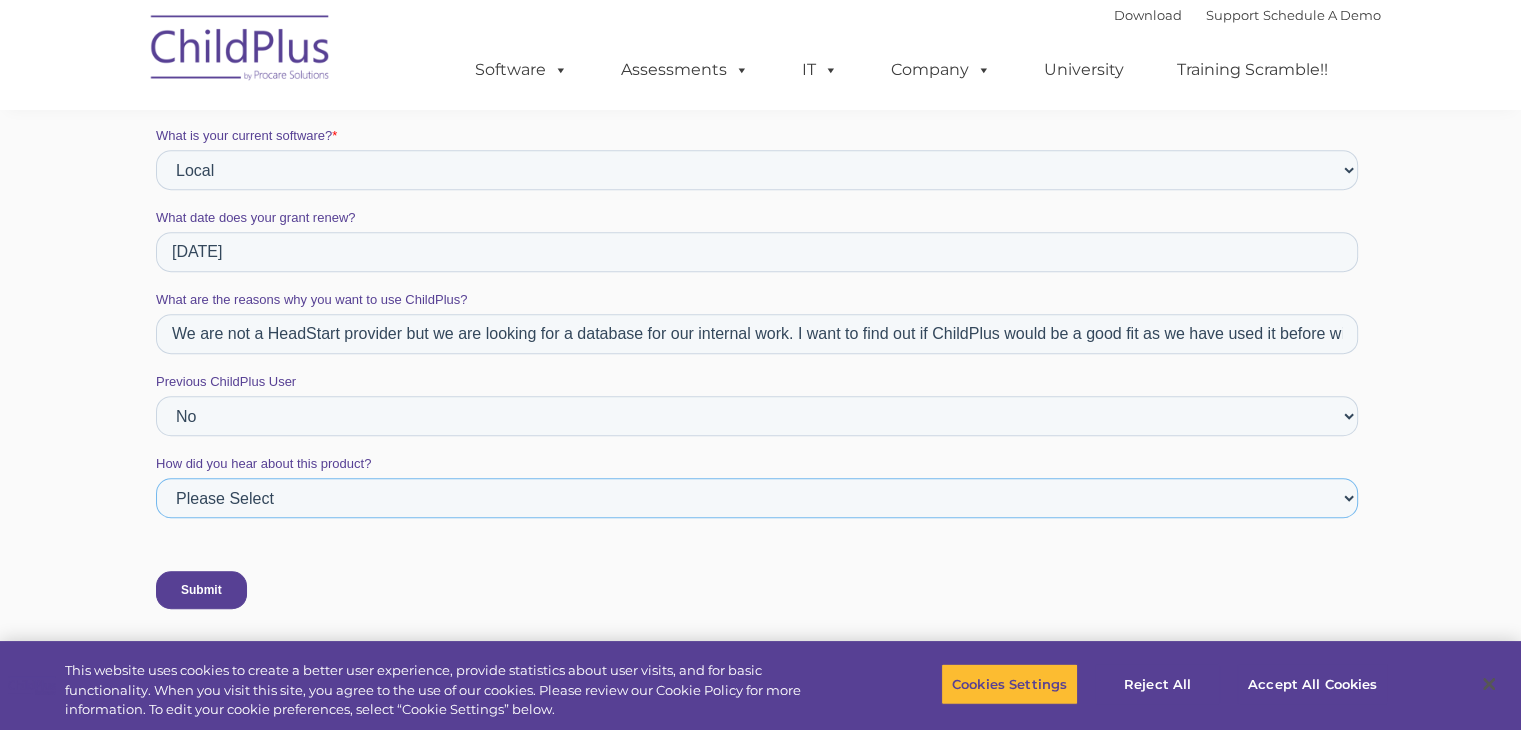 click on "Please Select ChildPlus Staff ChildPlus Pop-up Message Email Social Media Website Search Engine" at bounding box center (756, 498) 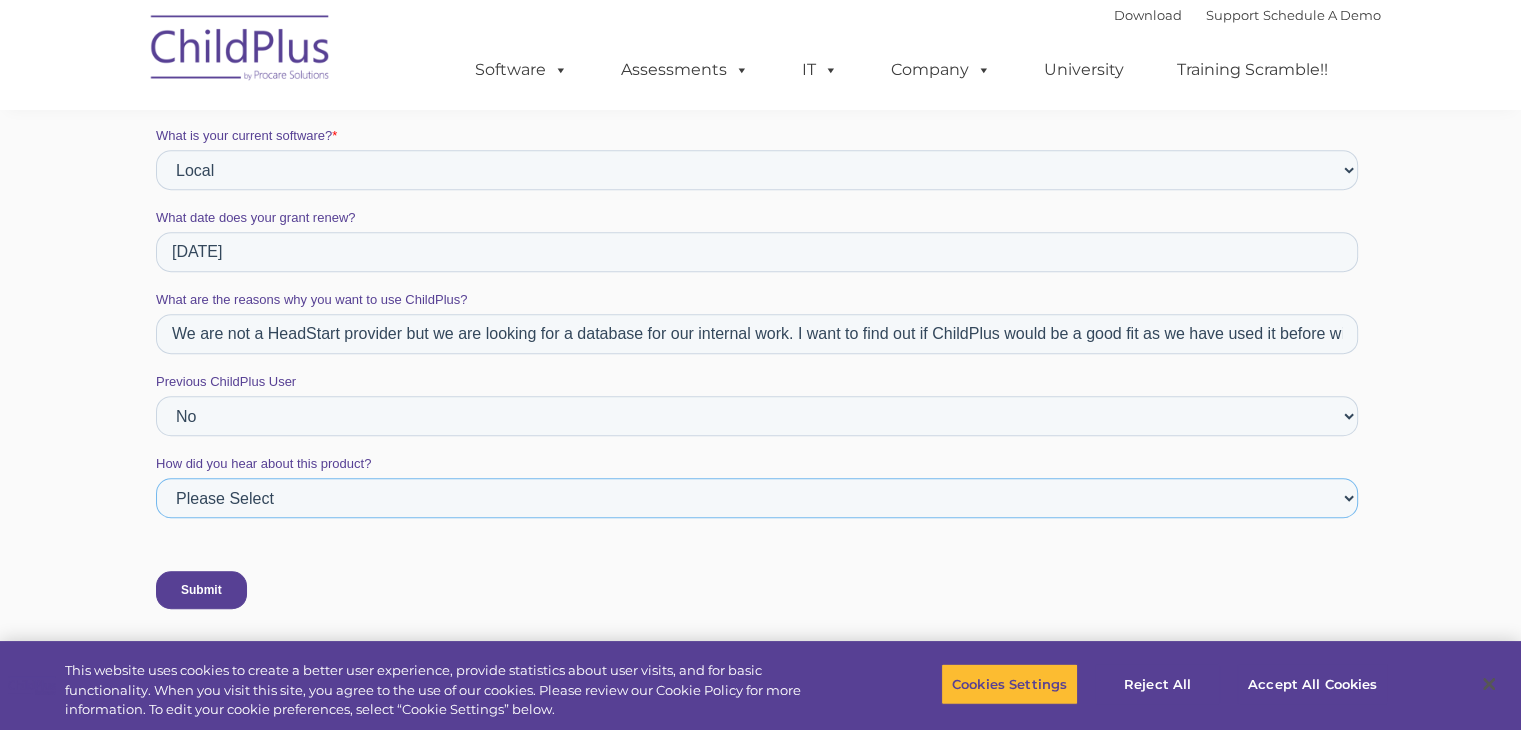 select on "Website" 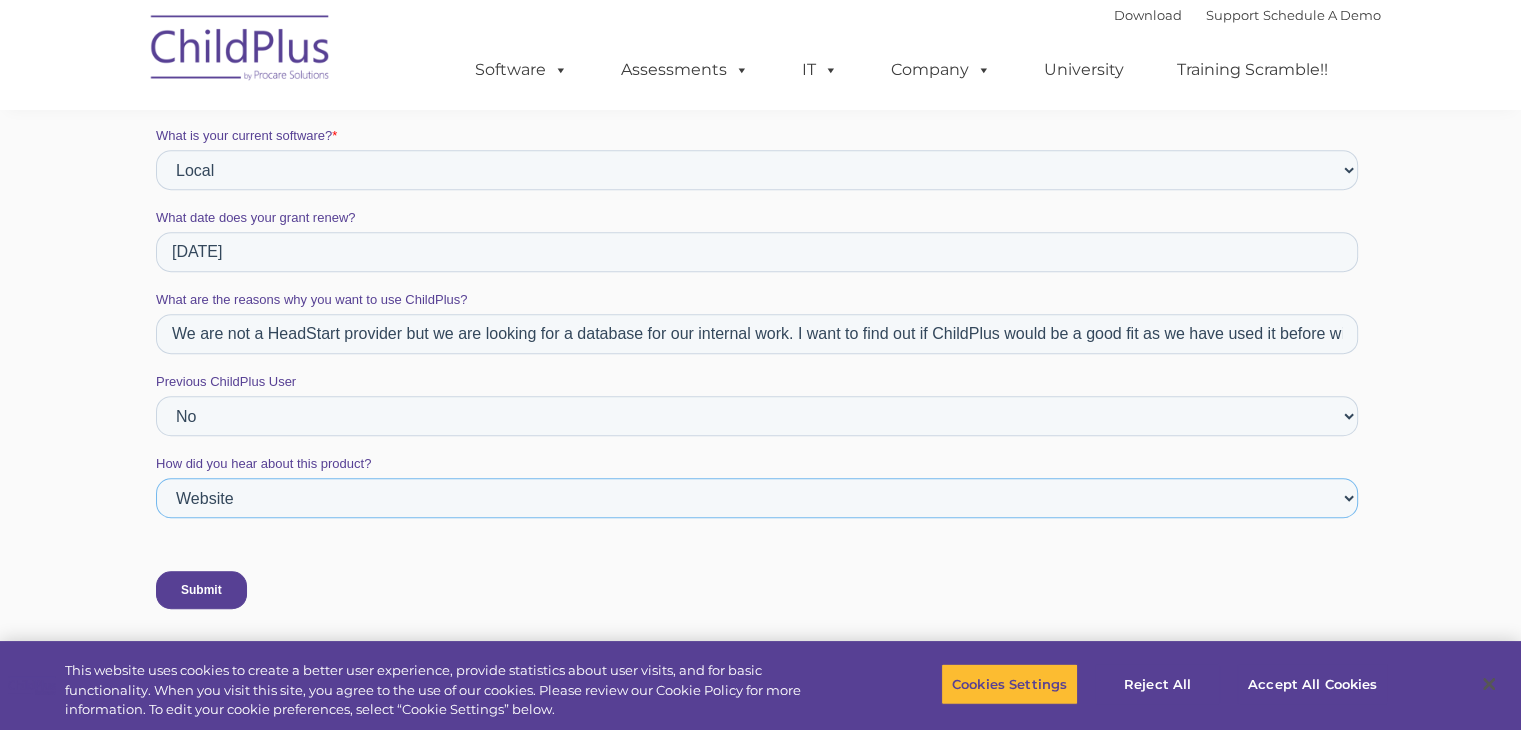 click on "Please Select ChildPlus Staff ChildPlus Pop-up Message Email Social Media Website Search Engine" at bounding box center (756, 498) 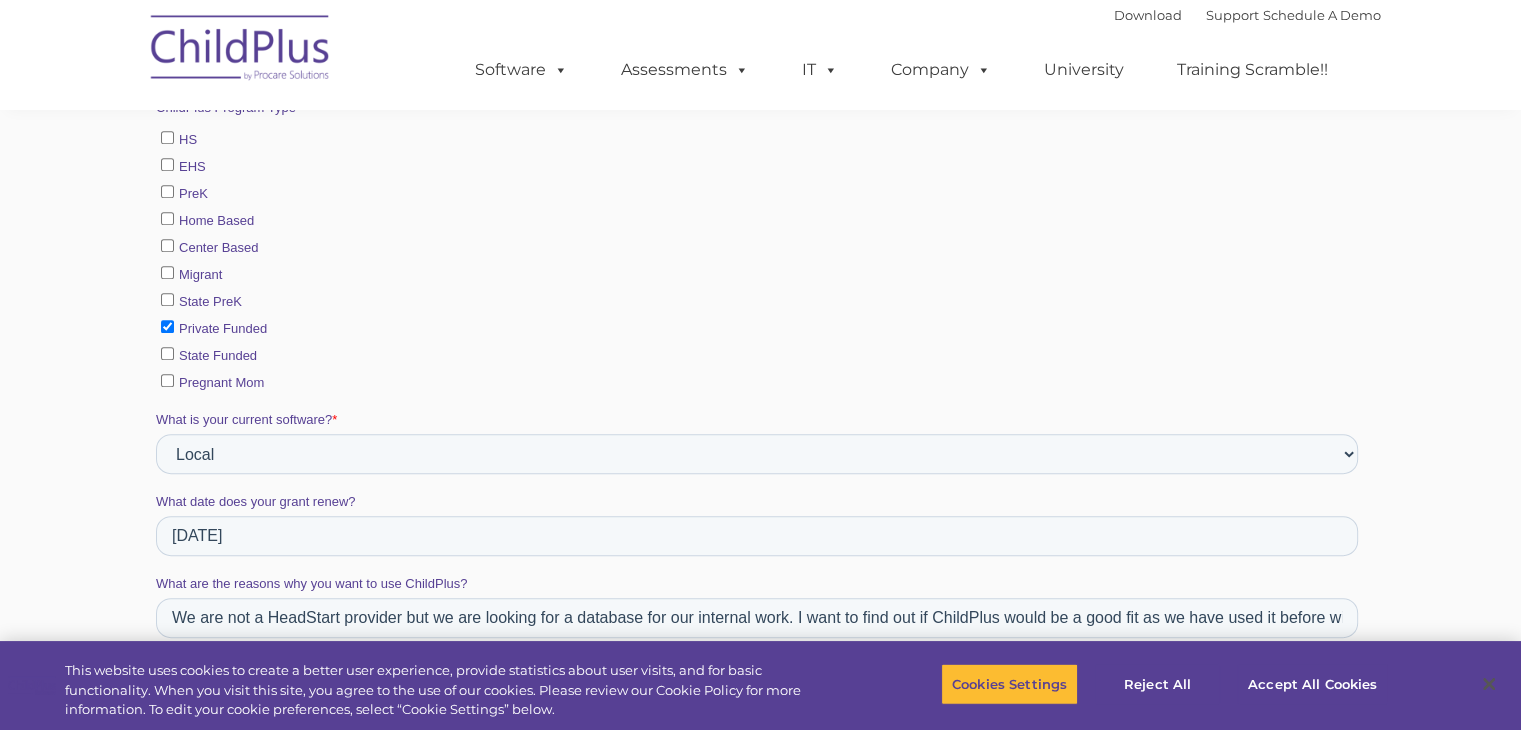 scroll, scrollTop: 1102, scrollLeft: 0, axis: vertical 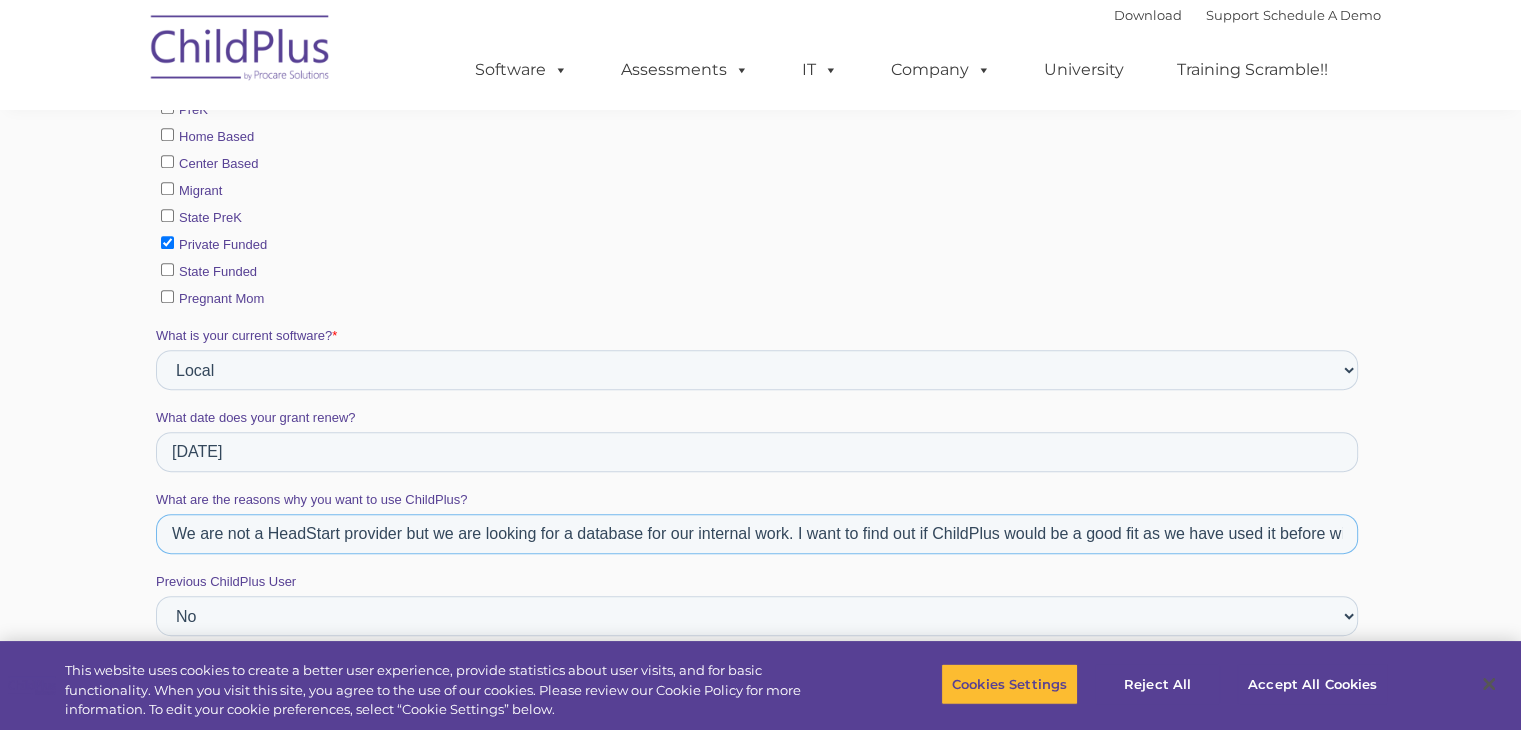 click on "We are not a HeadStart provider but we are looking for a database for our internal work. I want to find out if ChildPlus would be a good fit as we have used it before with a previous grant." at bounding box center (756, 534) 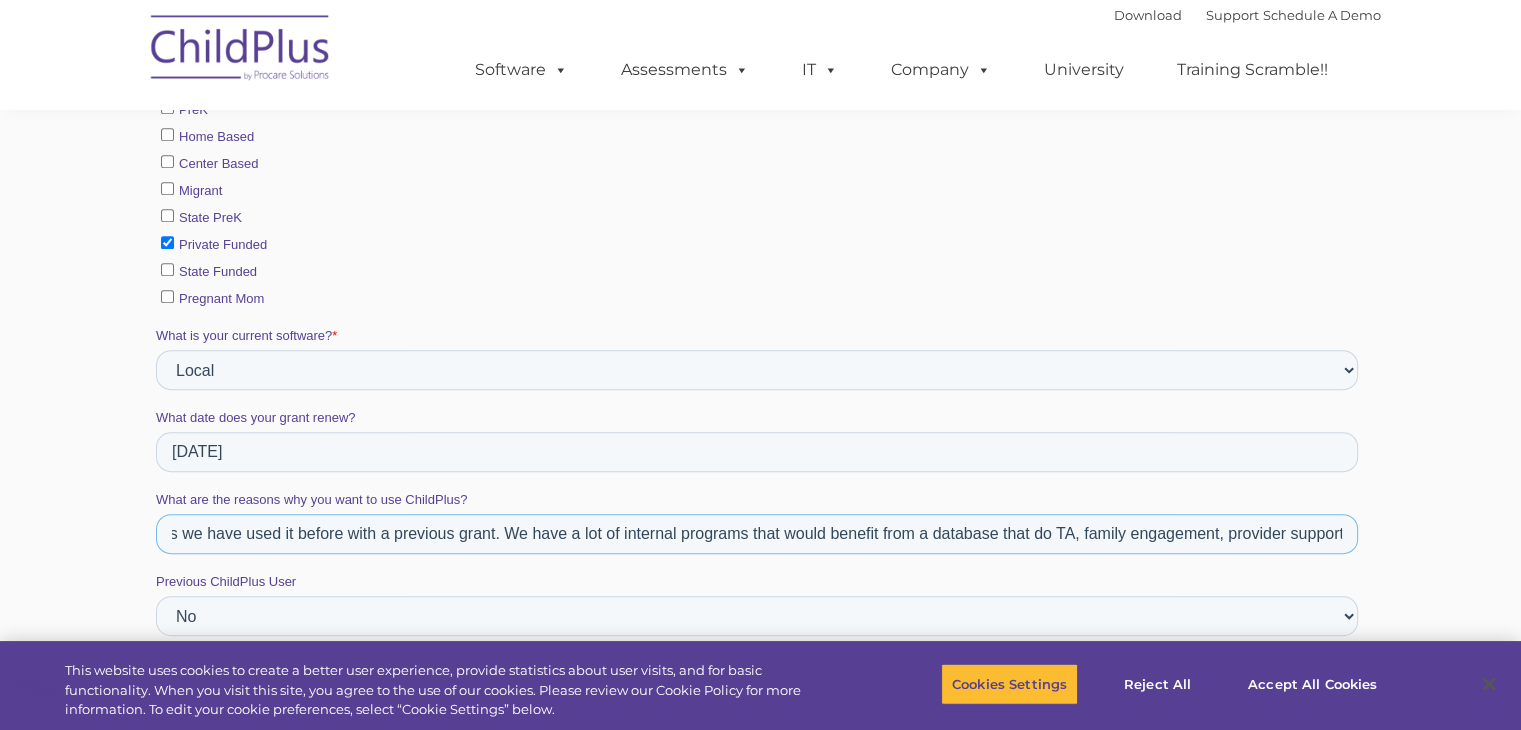 scroll, scrollTop: 0, scrollLeft: 990, axis: horizontal 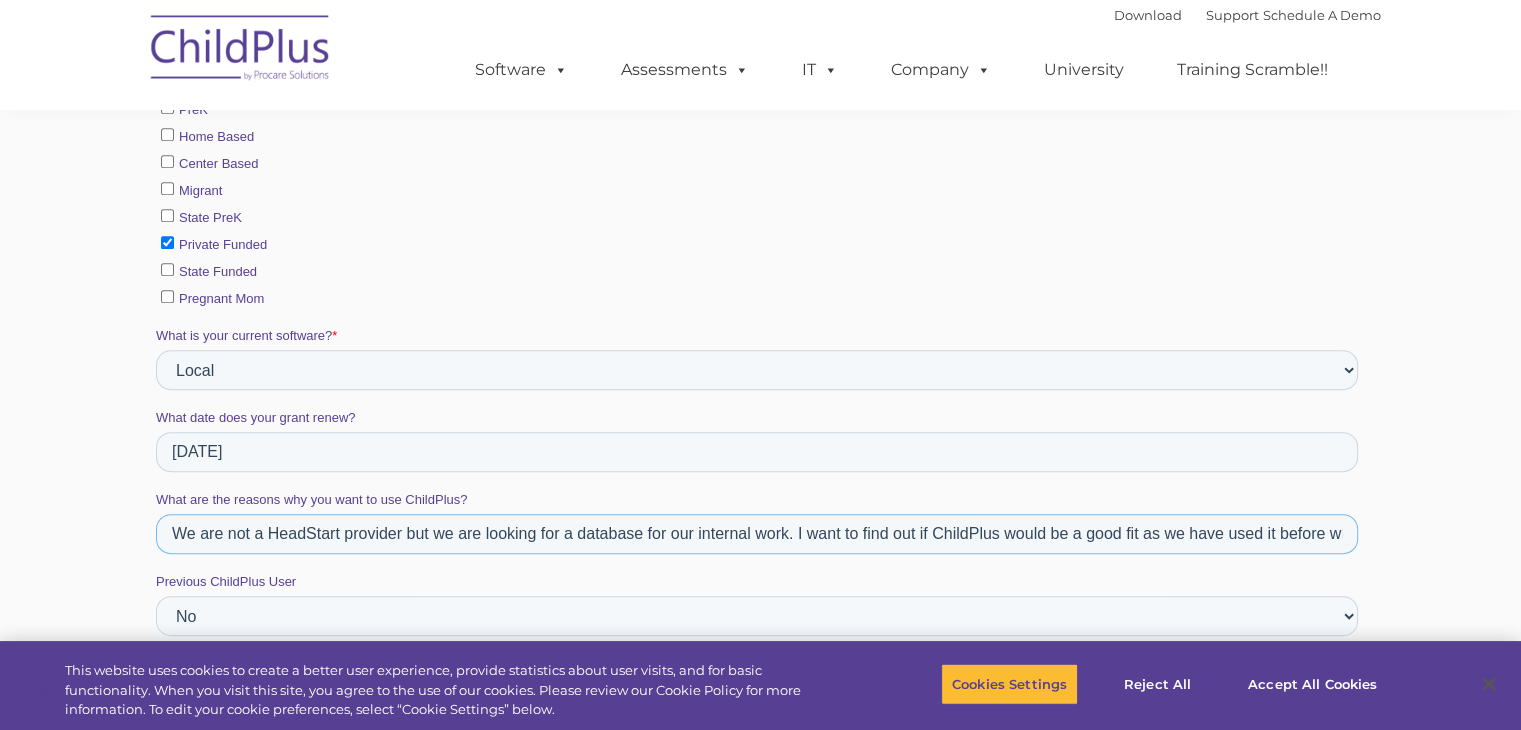 click on "We are not a HeadStart provider but we are looking for a database for our internal work. I want to find out if ChildPlus would be a good fit as we have used it before with a previous grant. We have a lot of internal programs that would benefit from a database that do TA, family engagement, provider supports" at bounding box center [756, 534] 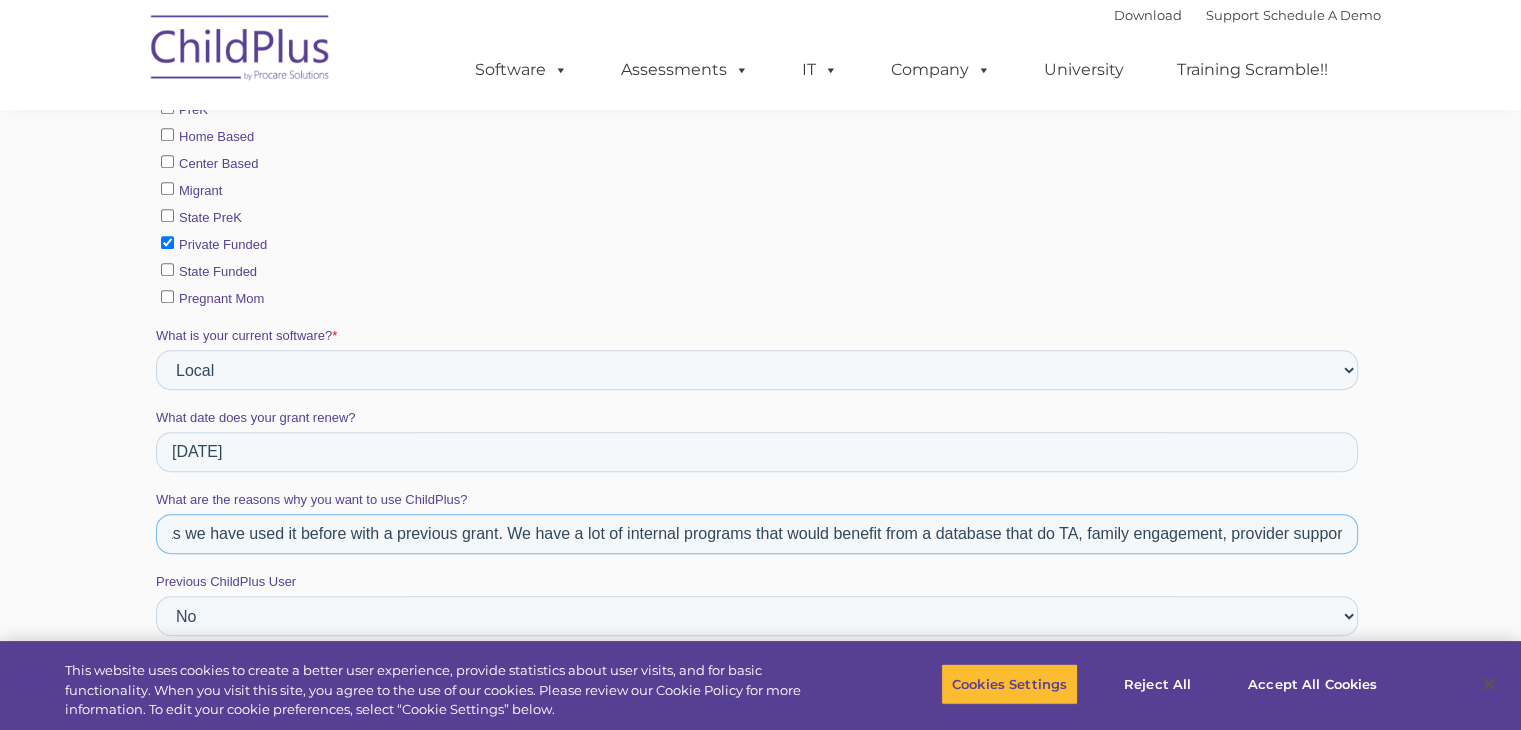 scroll, scrollTop: 0, scrollLeft: 990, axis: horizontal 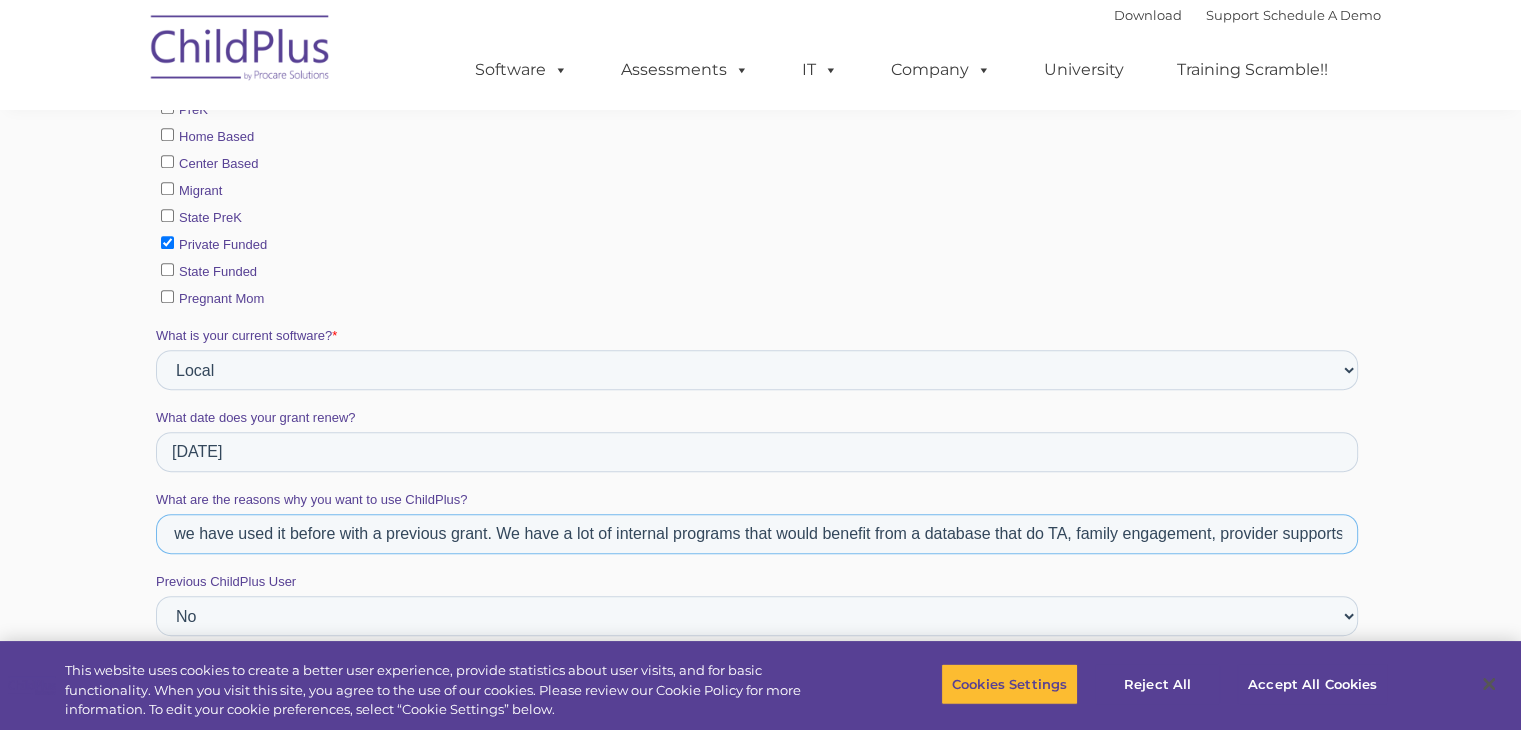 click on "We are not a HeadStart provider but we are looking for a database for our internal work. I want to find out if ChildPlus would be a good fit as we have used it before with a previous grant. We have a lot of internal programs that would benefit from a database that do TA, family engagement, provider supports" at bounding box center [756, 534] 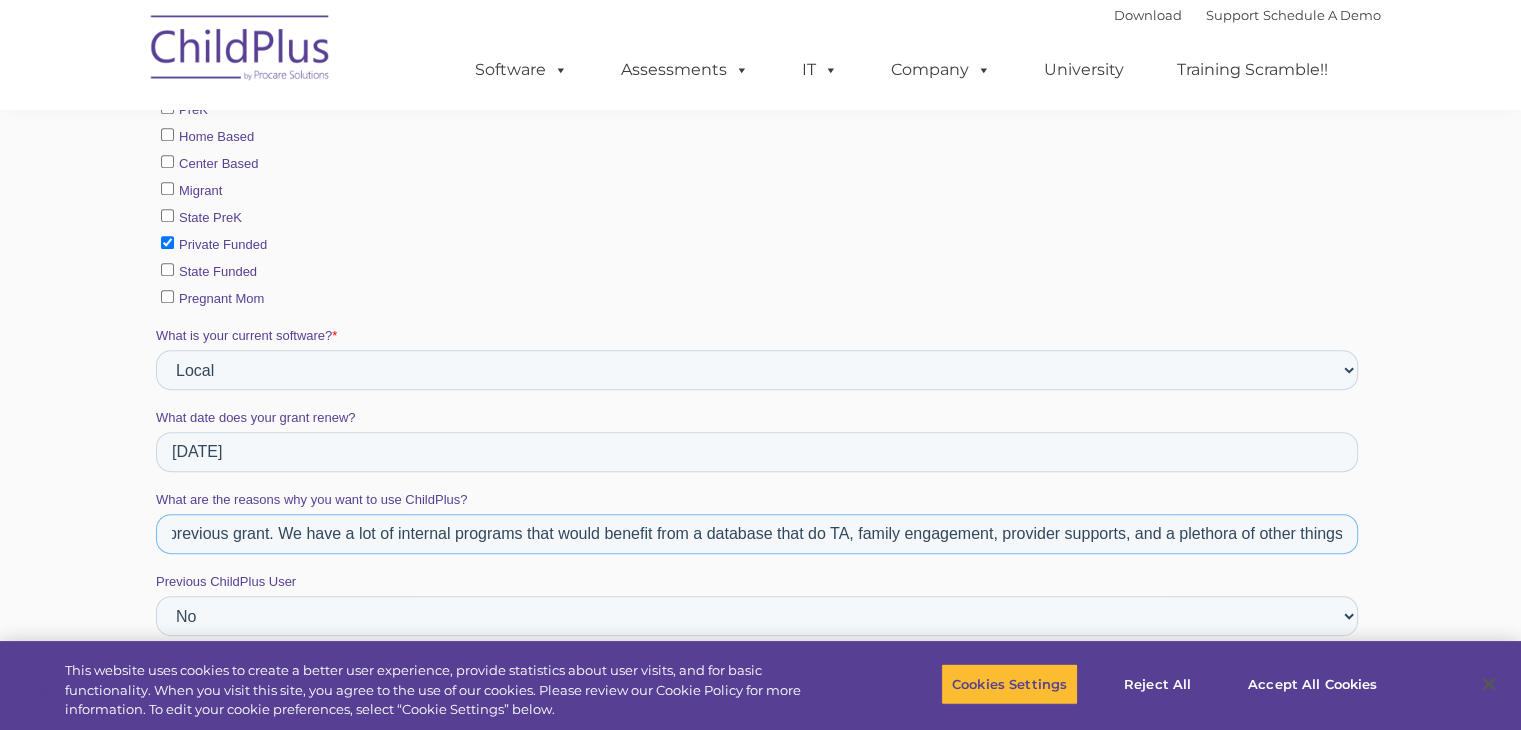 scroll, scrollTop: 0, scrollLeft: 1212, axis: horizontal 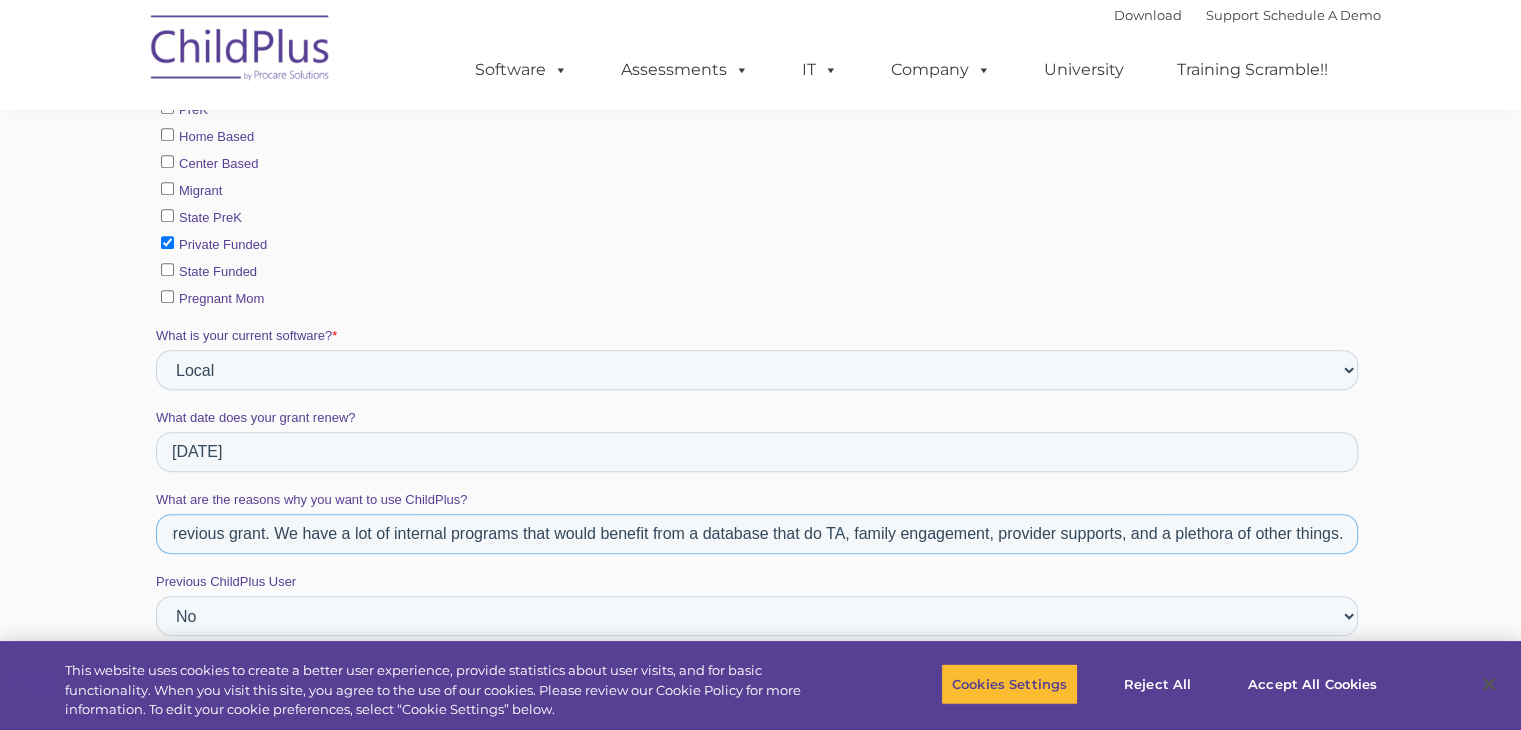 click on "We are not a HeadStart provider but we are looking for a database for our internal work. I want to find out if ChildPlus would be a good fit as we have used it before with a previous grant. We have a lot of internal programs that would benefit from a database that do TA, family engagement, provider supports, and a plethora of other things." at bounding box center [756, 534] 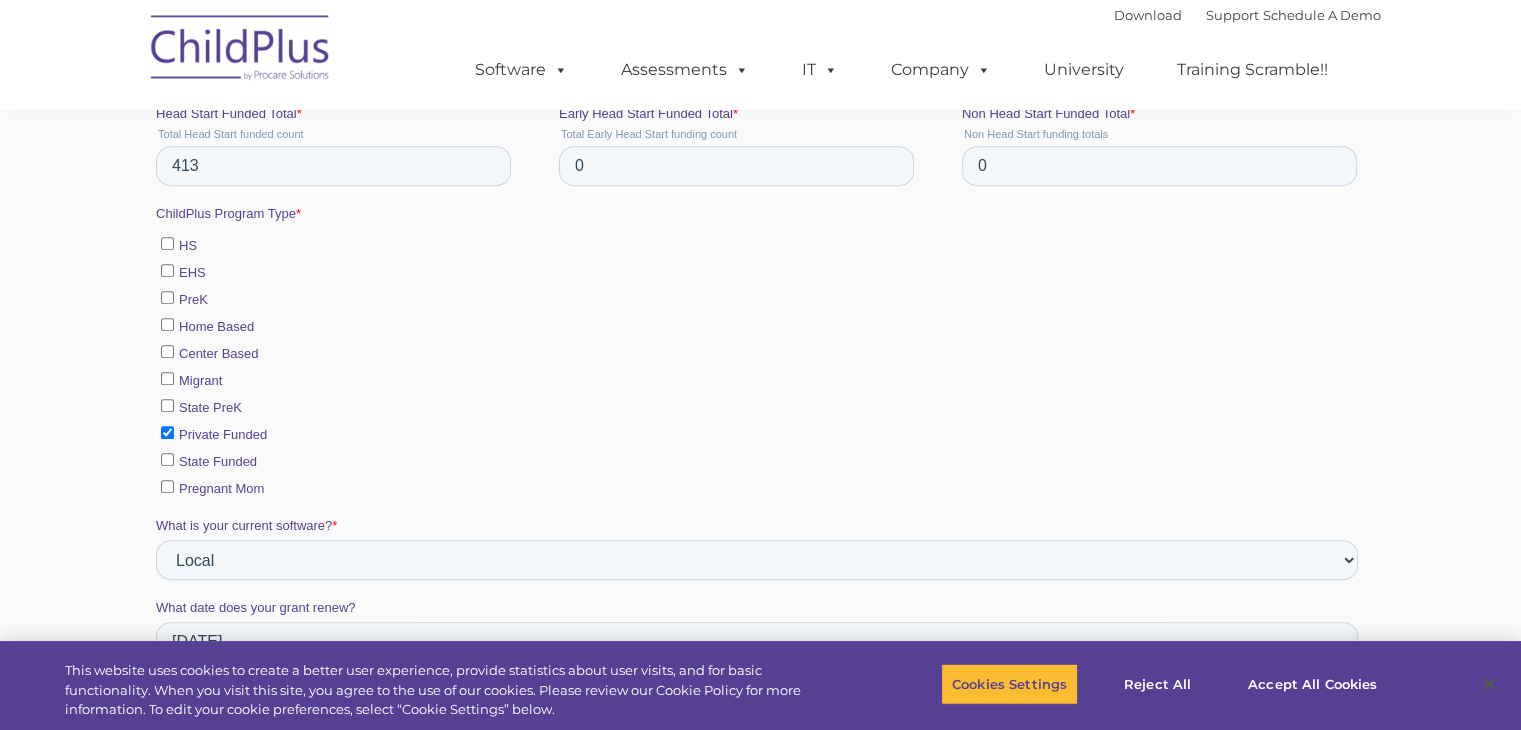scroll, scrollTop: 612, scrollLeft: 0, axis: vertical 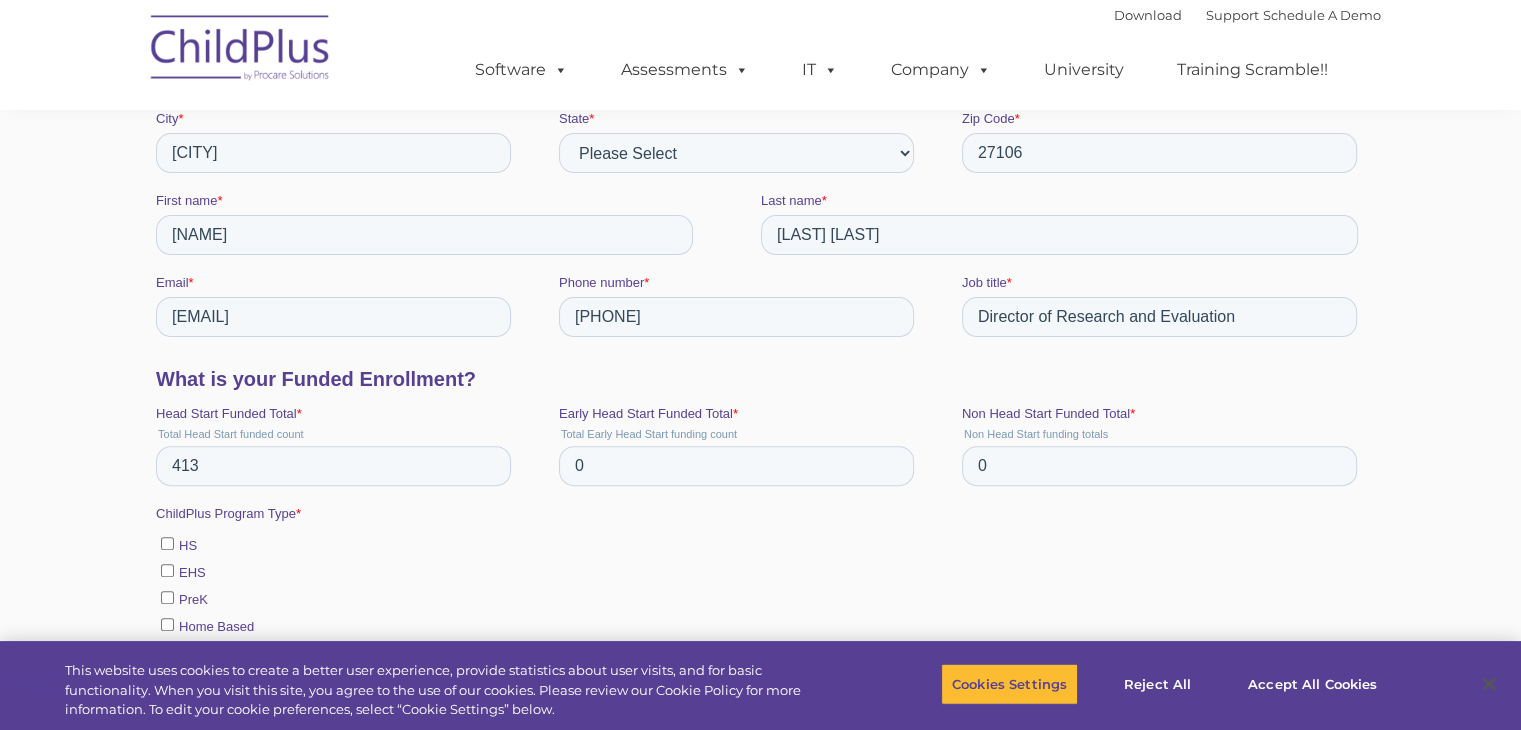 type on "We are not a HeadStart provider but we are looking for a database for our internal work. I want to find out if ChildPlus would be a good fit as we have used it before with a previous grant. We have a lot of internal programs that would benefit from a database that do TA, family engagement, provider supports, and a plethora of other things." 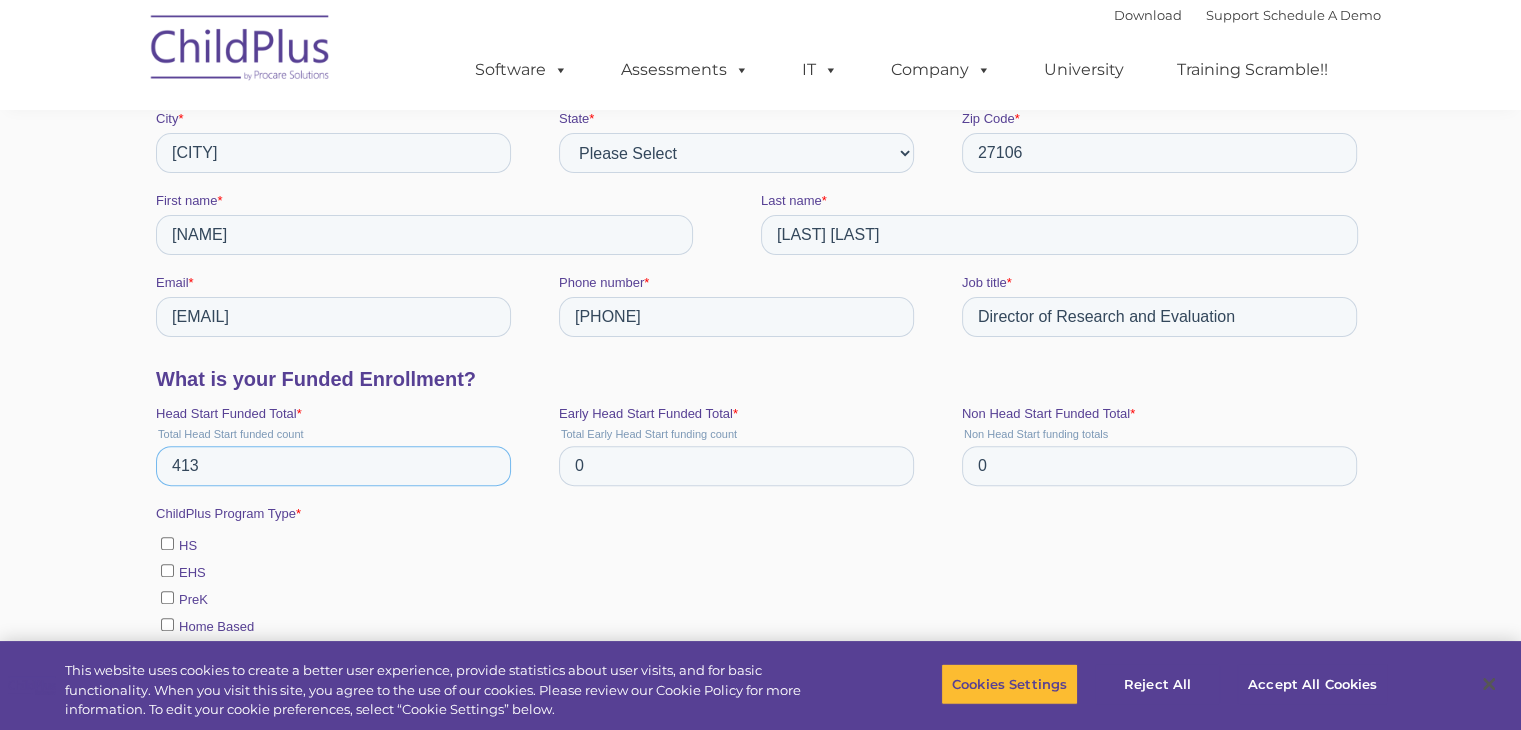 scroll, scrollTop: 0, scrollLeft: 0, axis: both 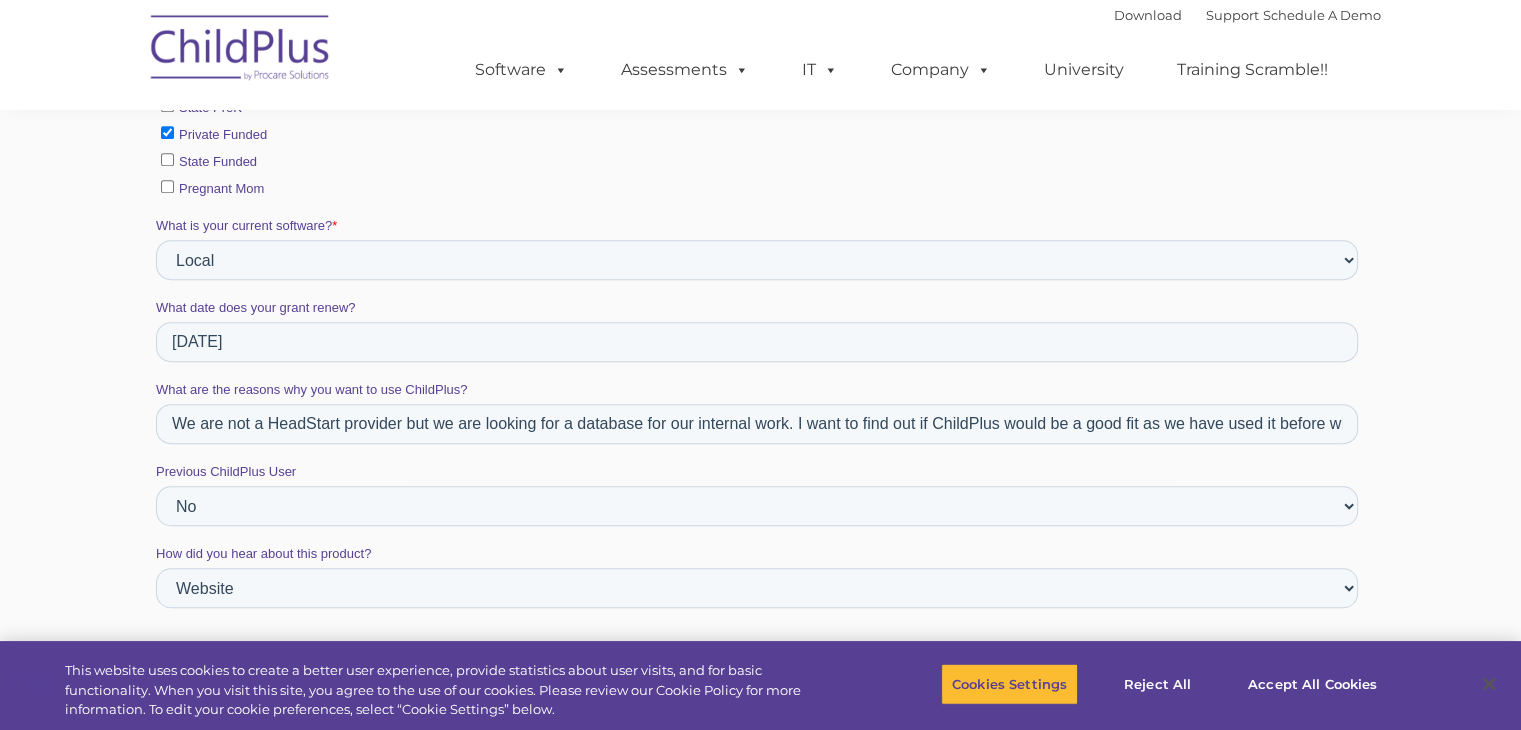 type on "0" 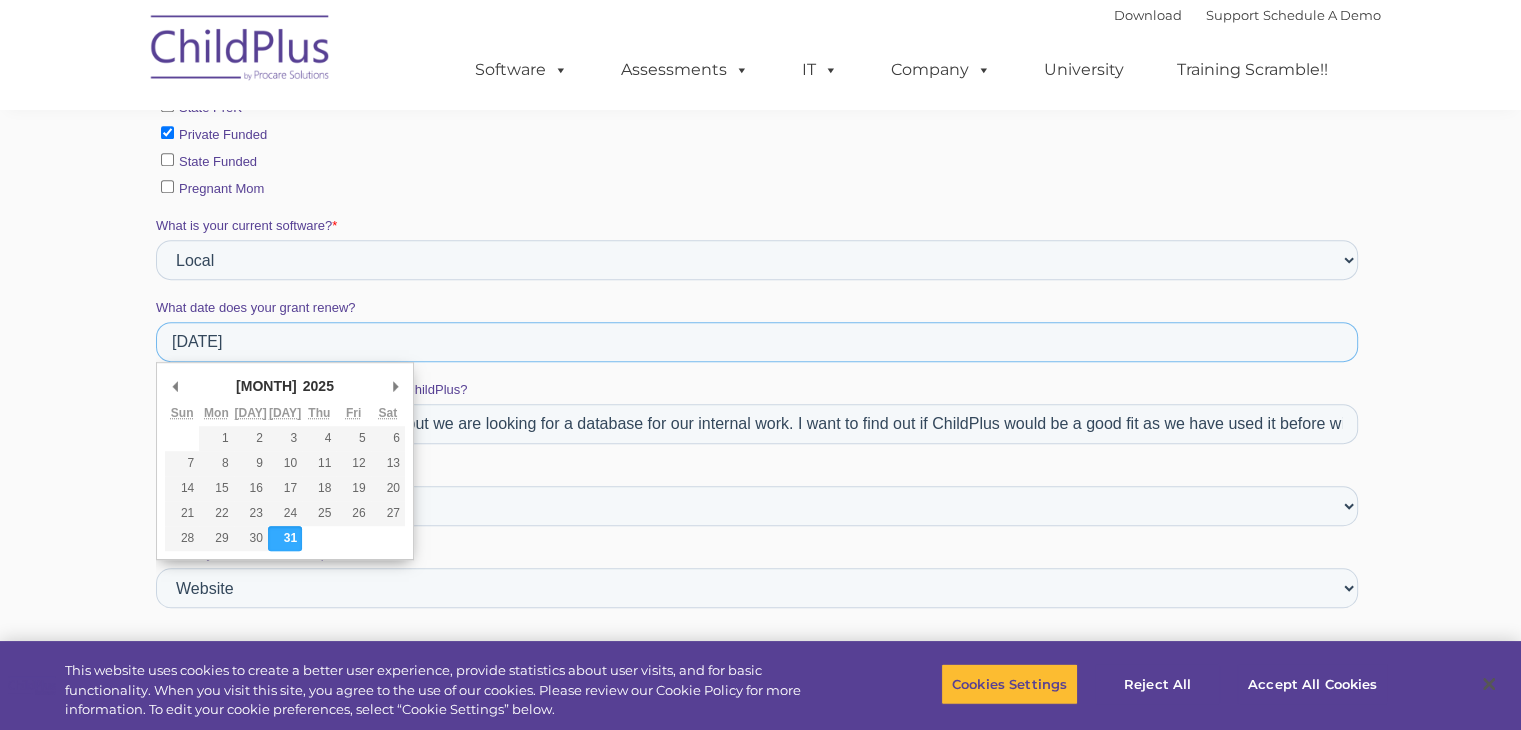 click on "[DATE]" at bounding box center (756, 342) 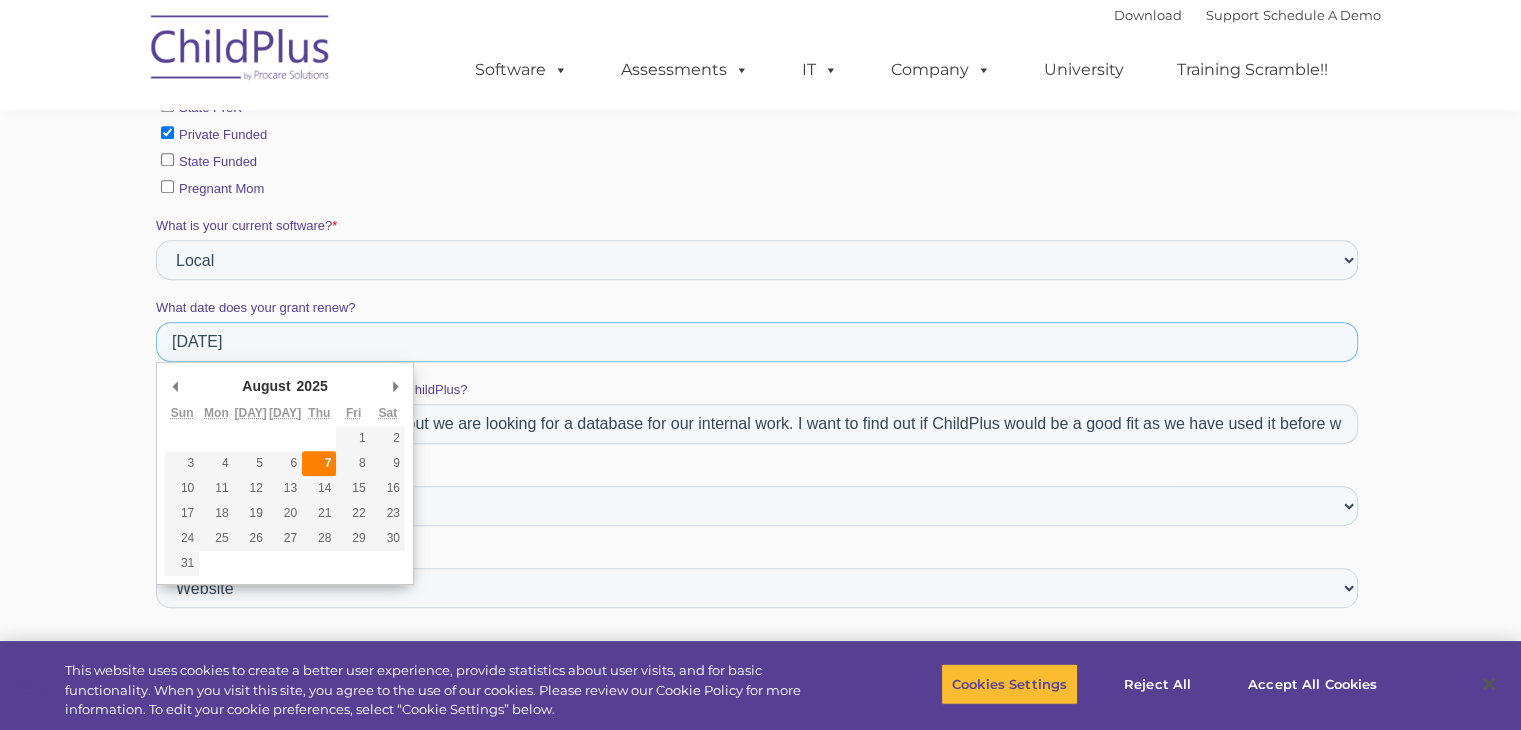 type on "2025-08-07" 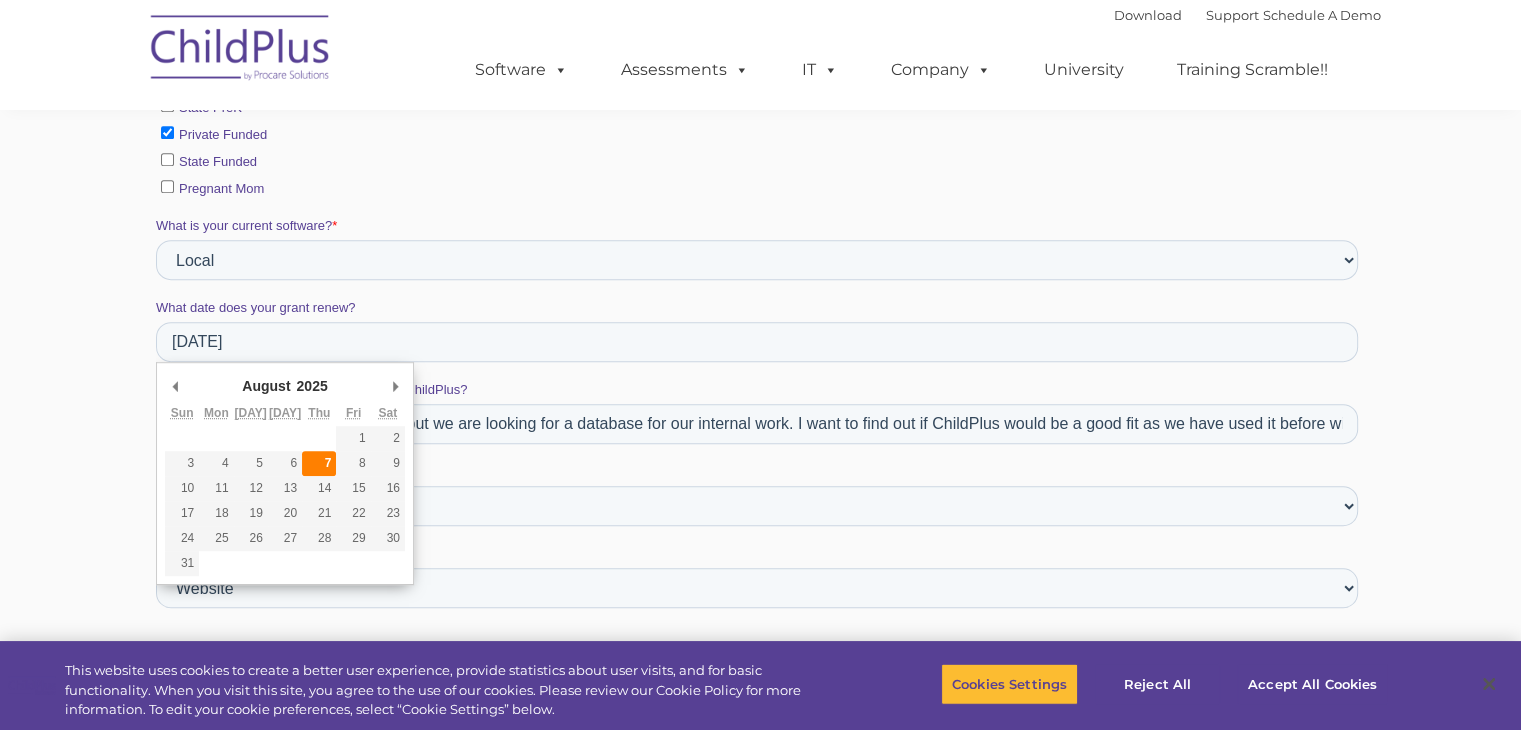 type on "[DATE]" 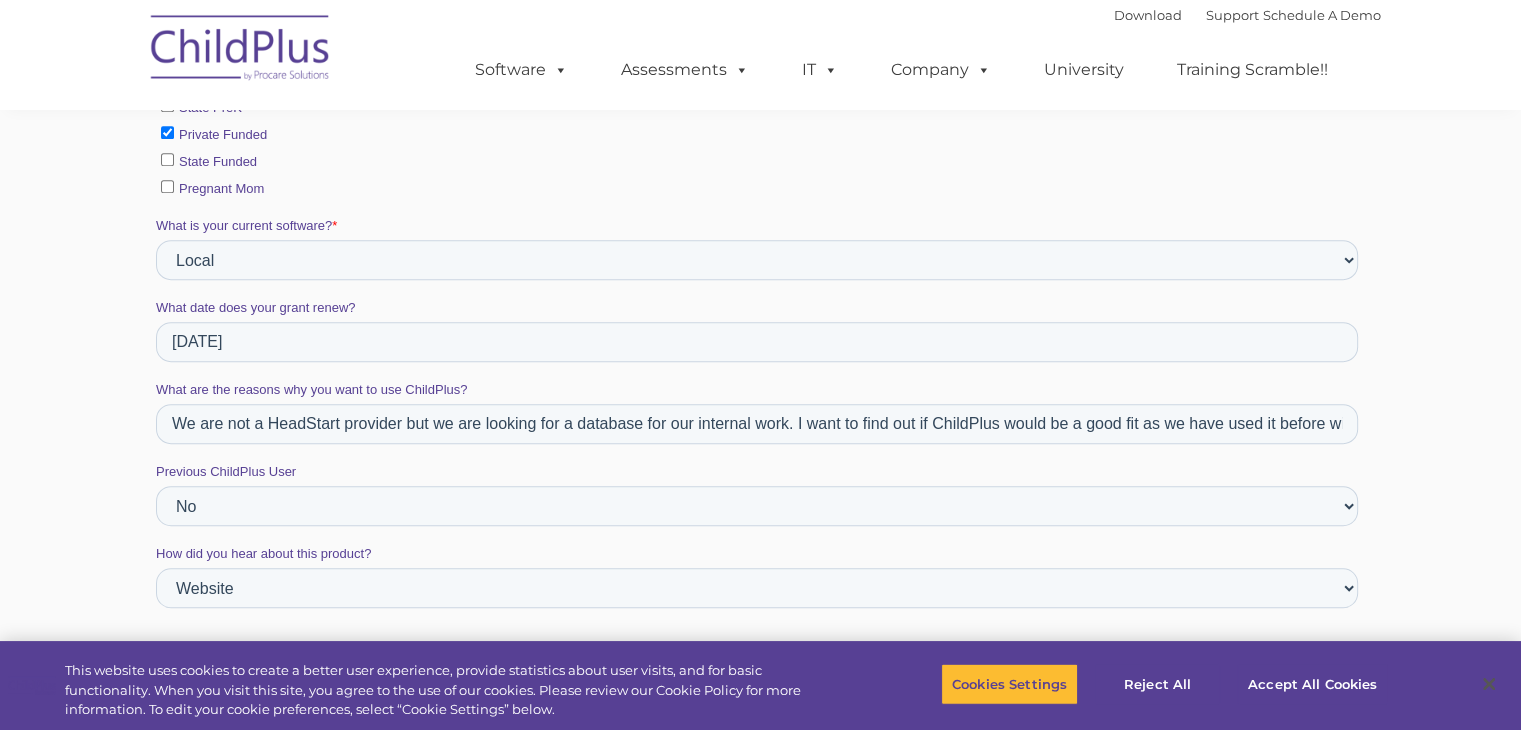 scroll, scrollTop: 1512, scrollLeft: 0, axis: vertical 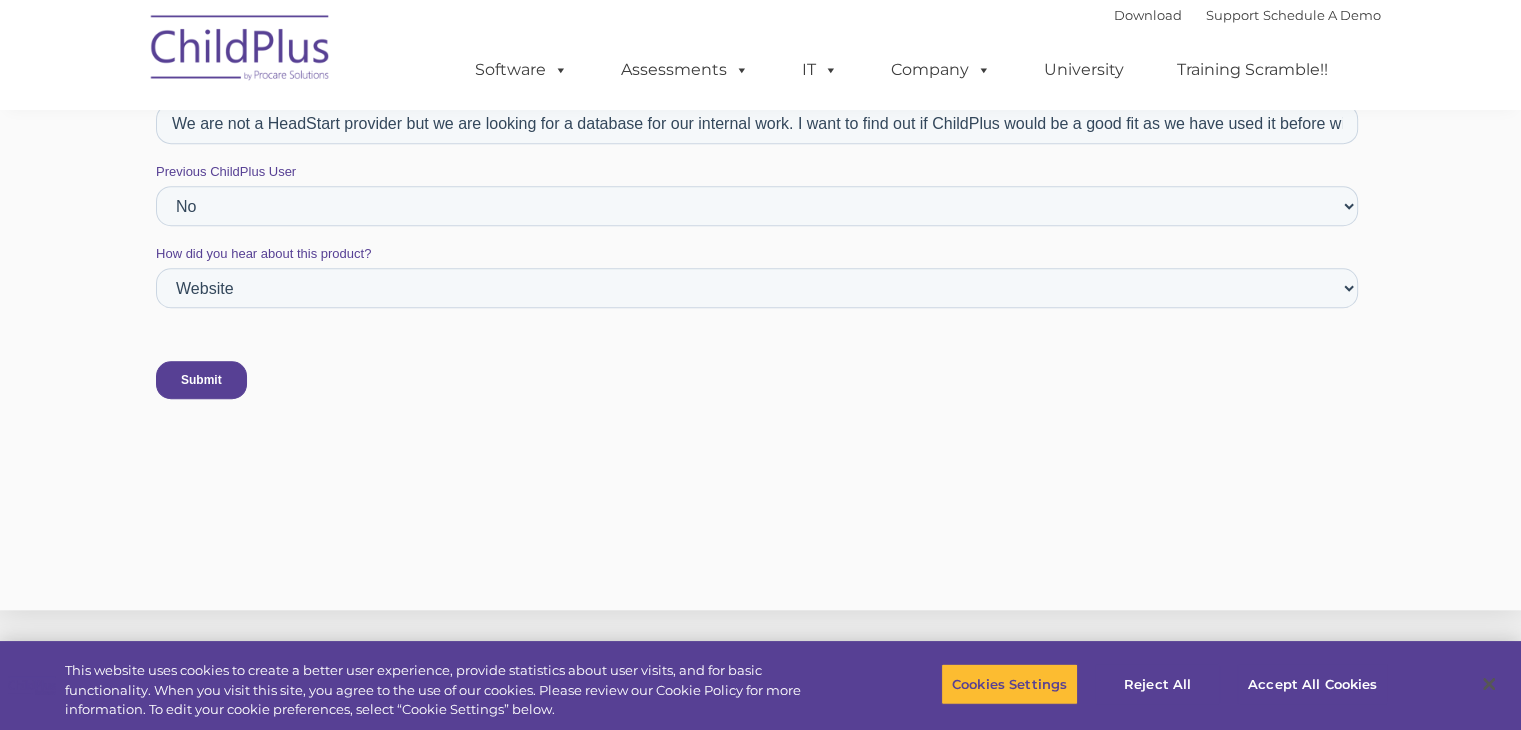 click on "Submit" at bounding box center (200, 380) 